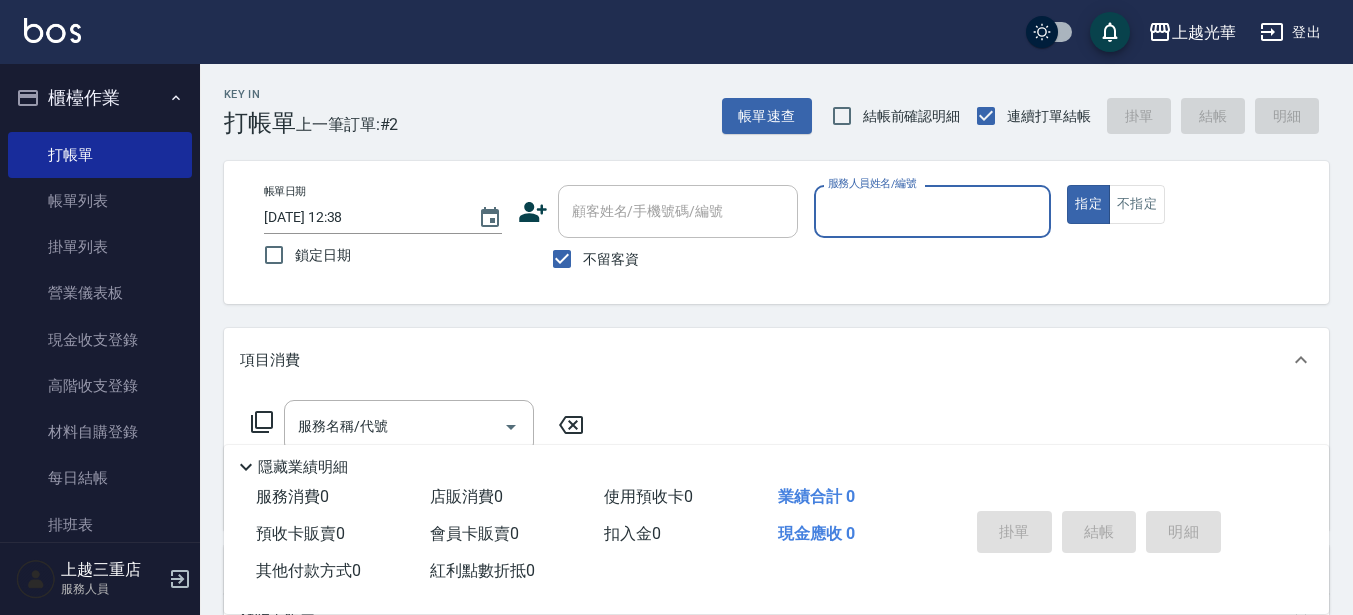 scroll, scrollTop: 0, scrollLeft: 0, axis: both 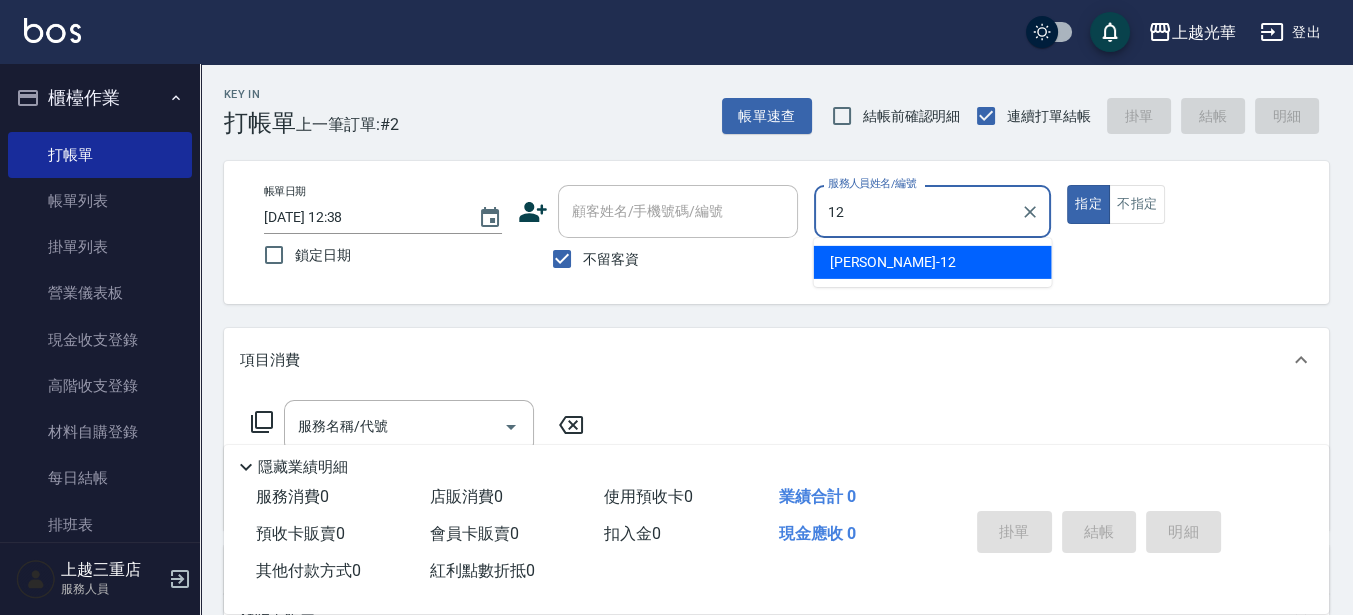 drag, startPoint x: 912, startPoint y: 259, endPoint x: 895, endPoint y: 268, distance: 19.235384 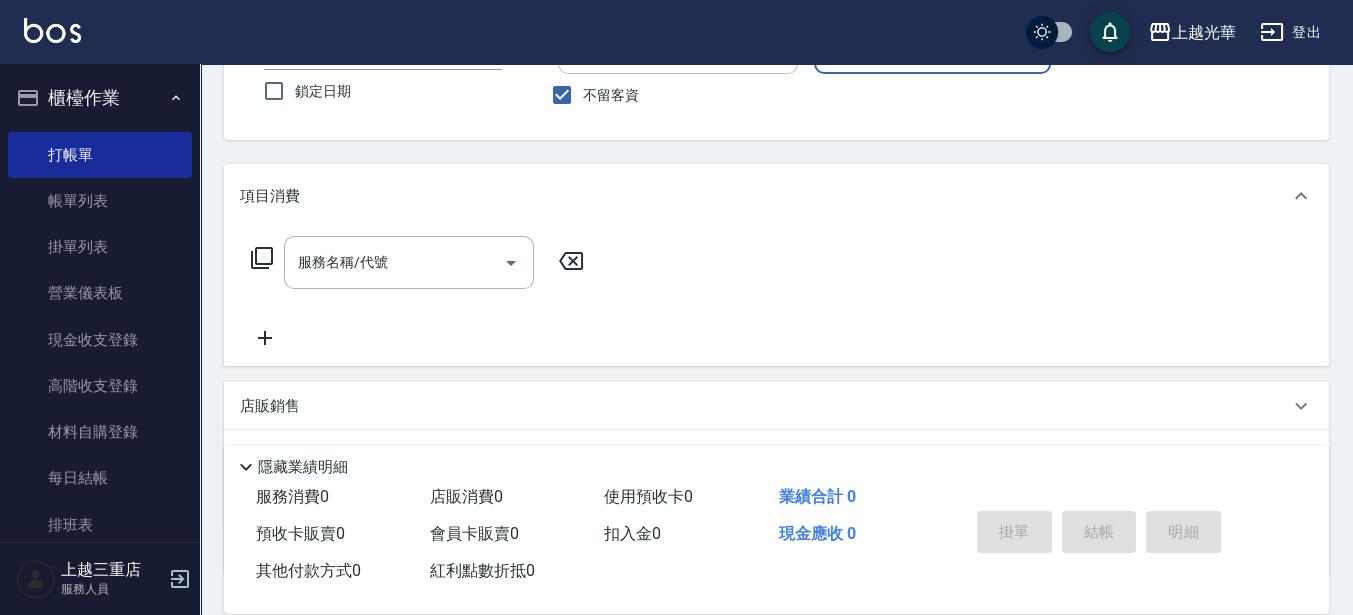 scroll, scrollTop: 312, scrollLeft: 0, axis: vertical 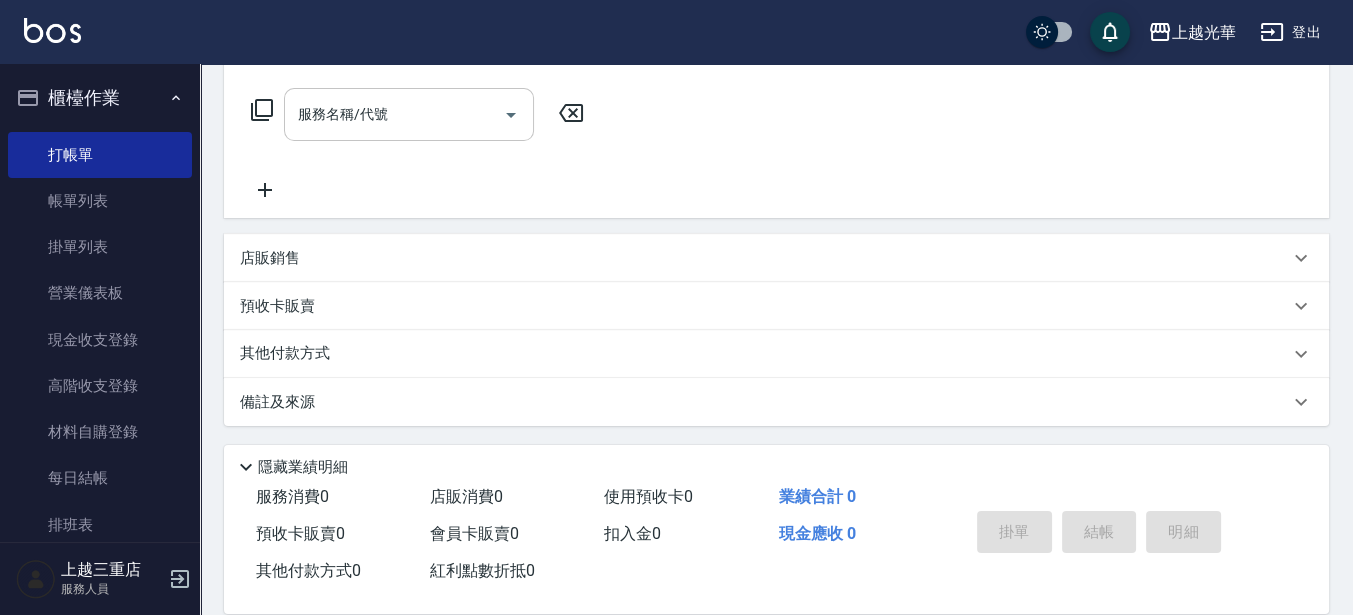 click 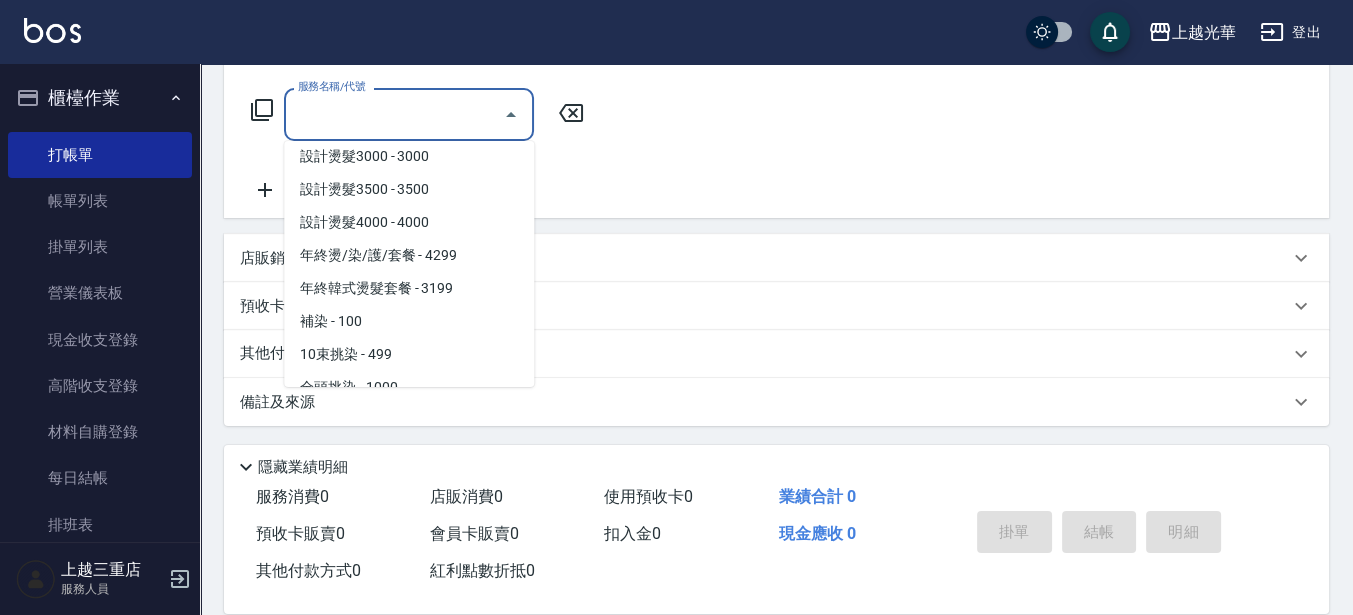 scroll, scrollTop: 375, scrollLeft: 0, axis: vertical 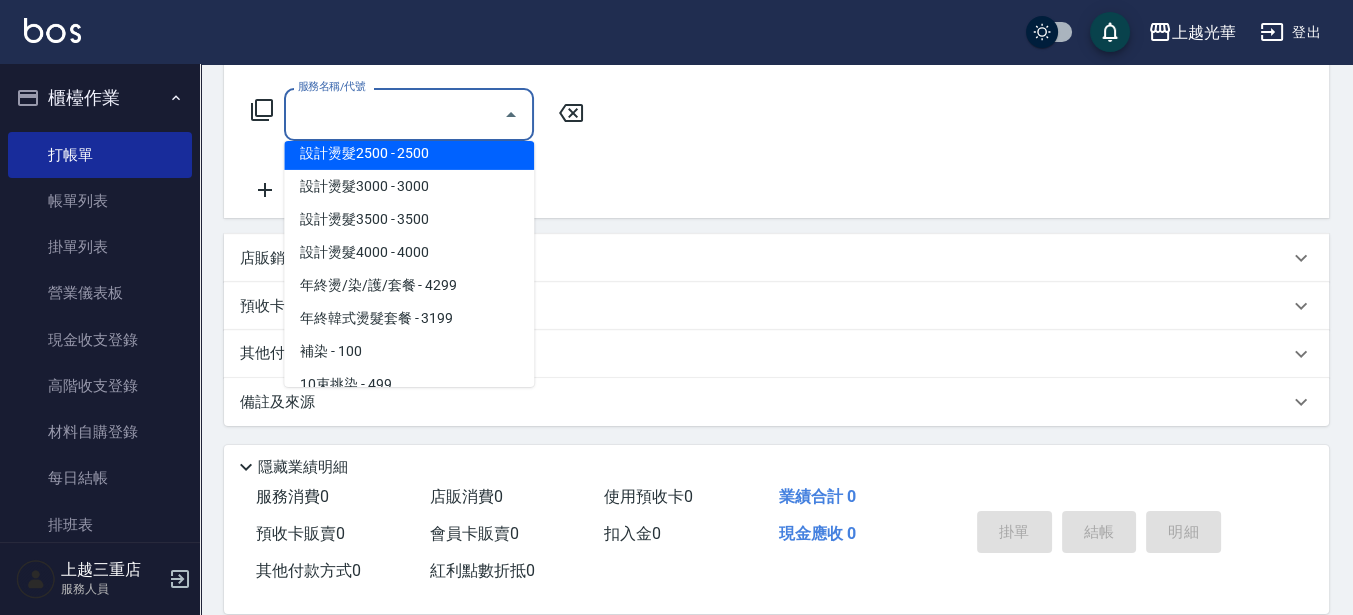 click on "設計燙髮2500 - 2500" at bounding box center (409, 153) 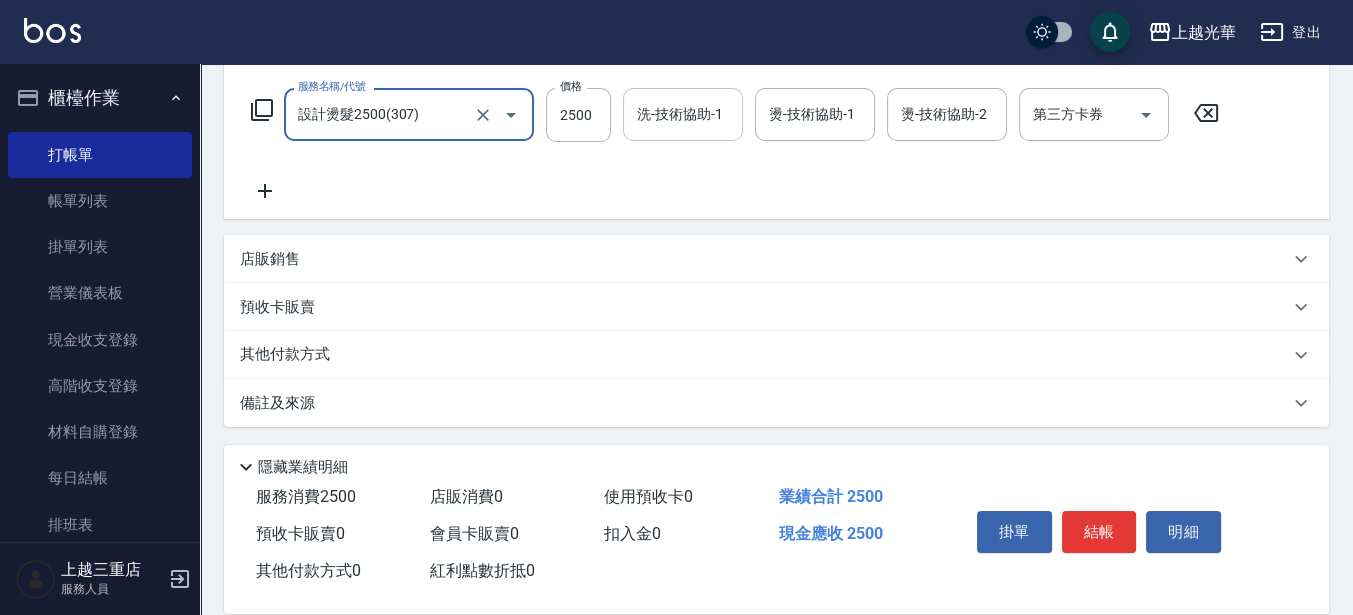 drag, startPoint x: 696, startPoint y: 111, endPoint x: 642, endPoint y: 121, distance: 54.91812 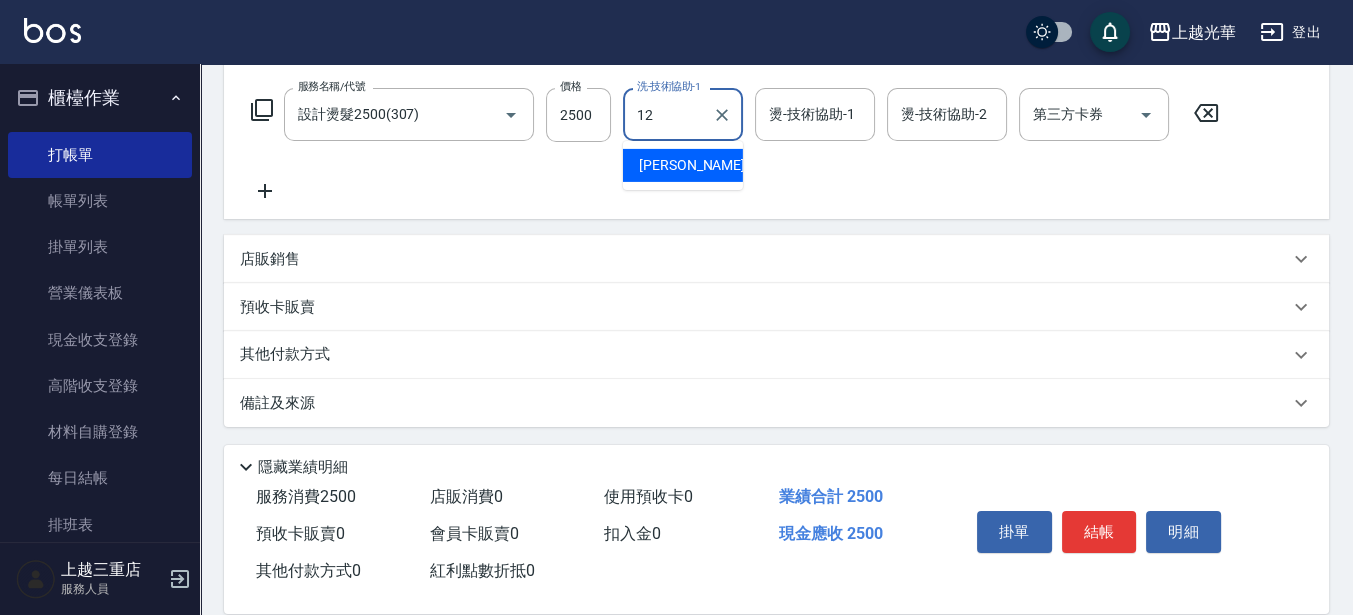 click on "[PERSON_NAME] -12" at bounding box center [702, 165] 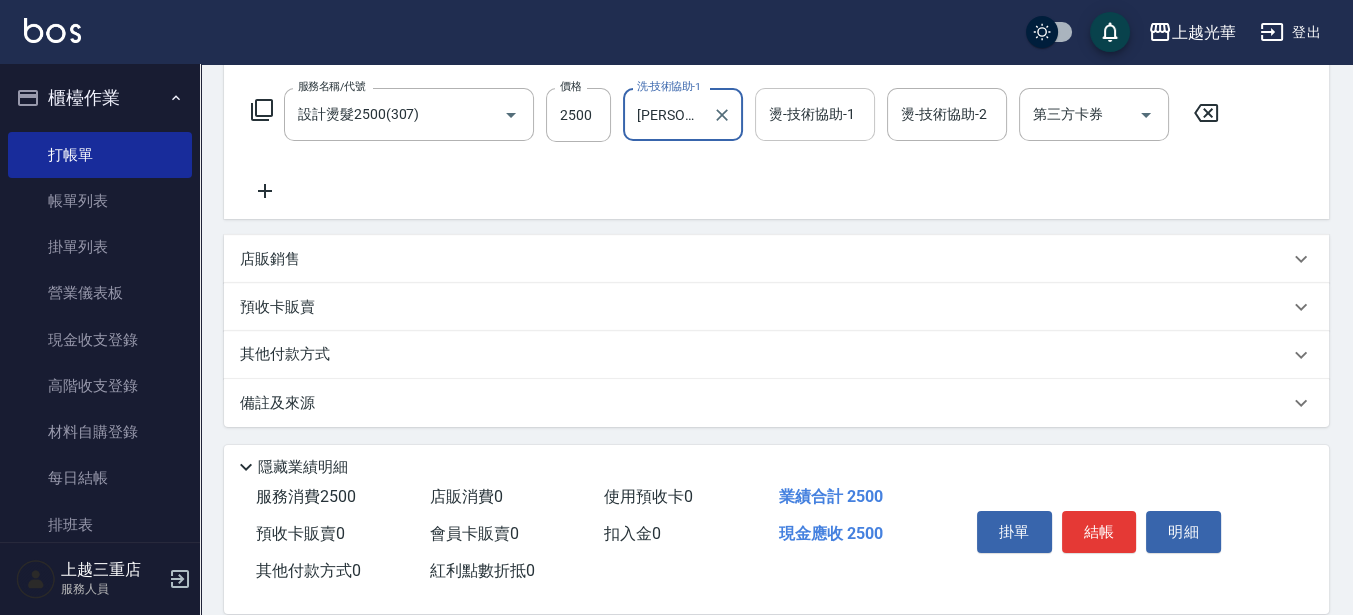 type on "[PERSON_NAME]-12" 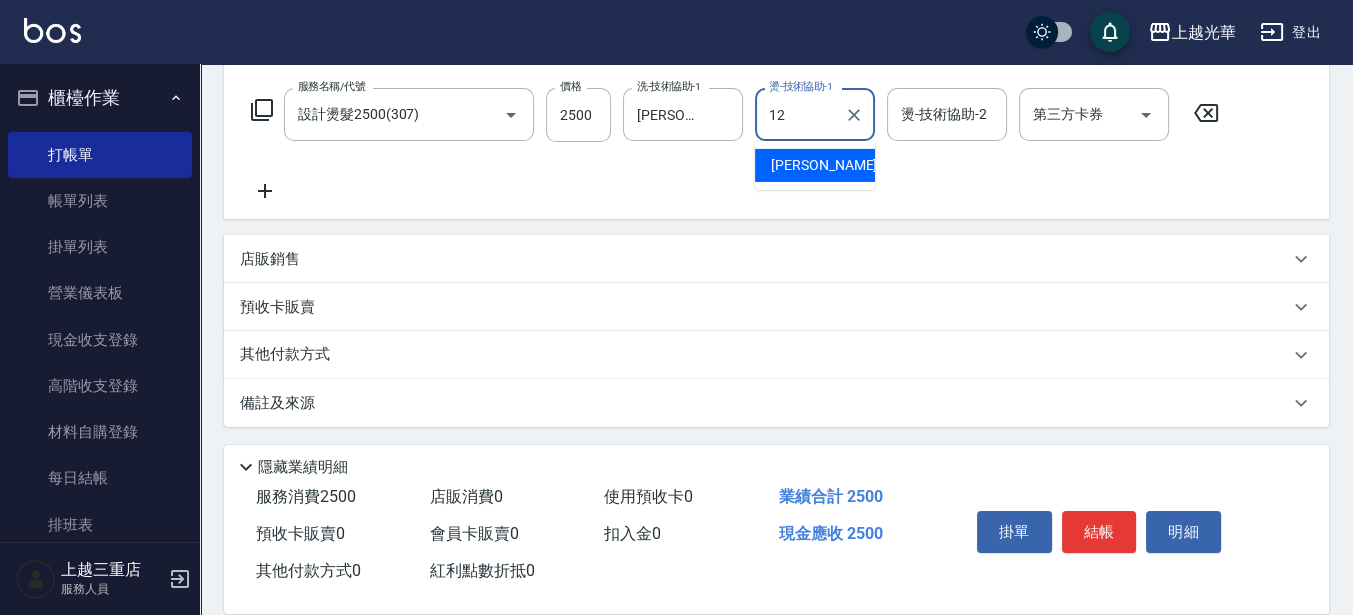 drag, startPoint x: 825, startPoint y: 166, endPoint x: 798, endPoint y: 173, distance: 27.89265 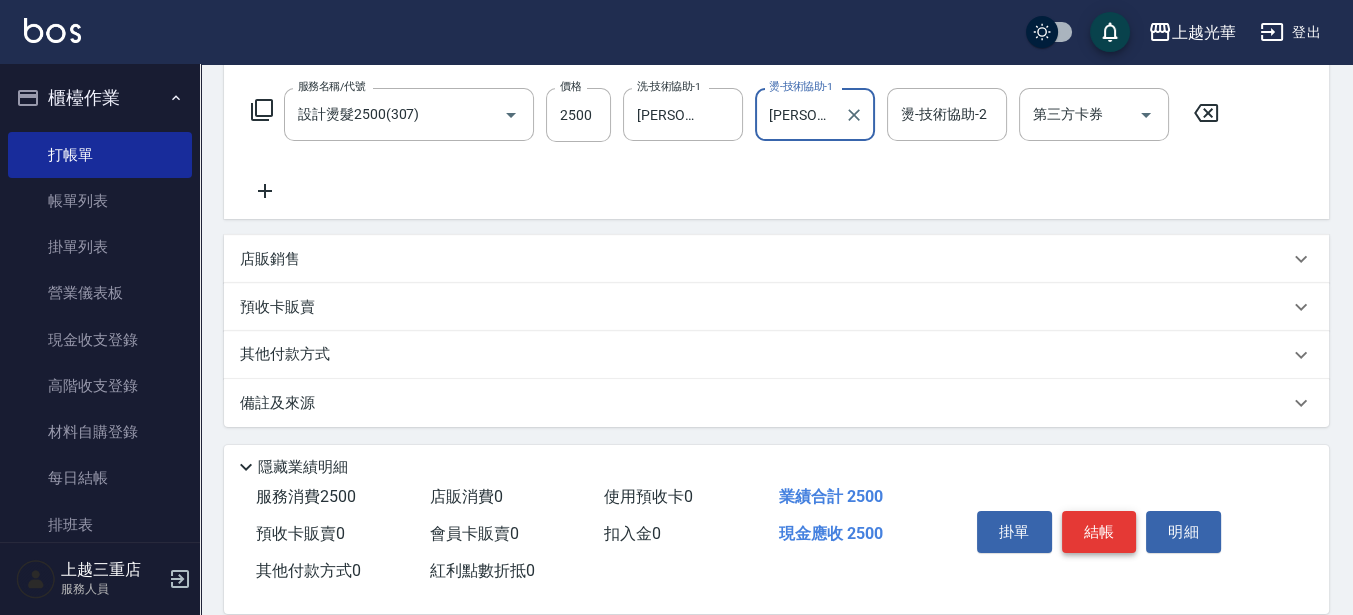 type on "[PERSON_NAME]-12" 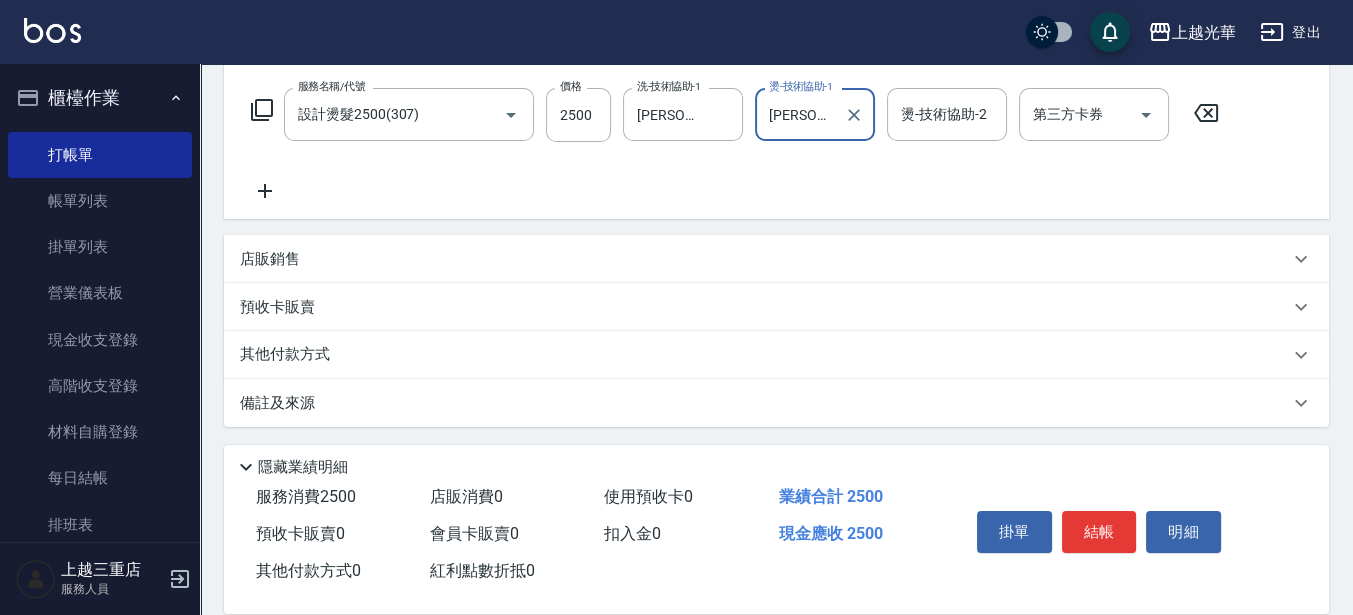 click on "結帳" at bounding box center (1099, 532) 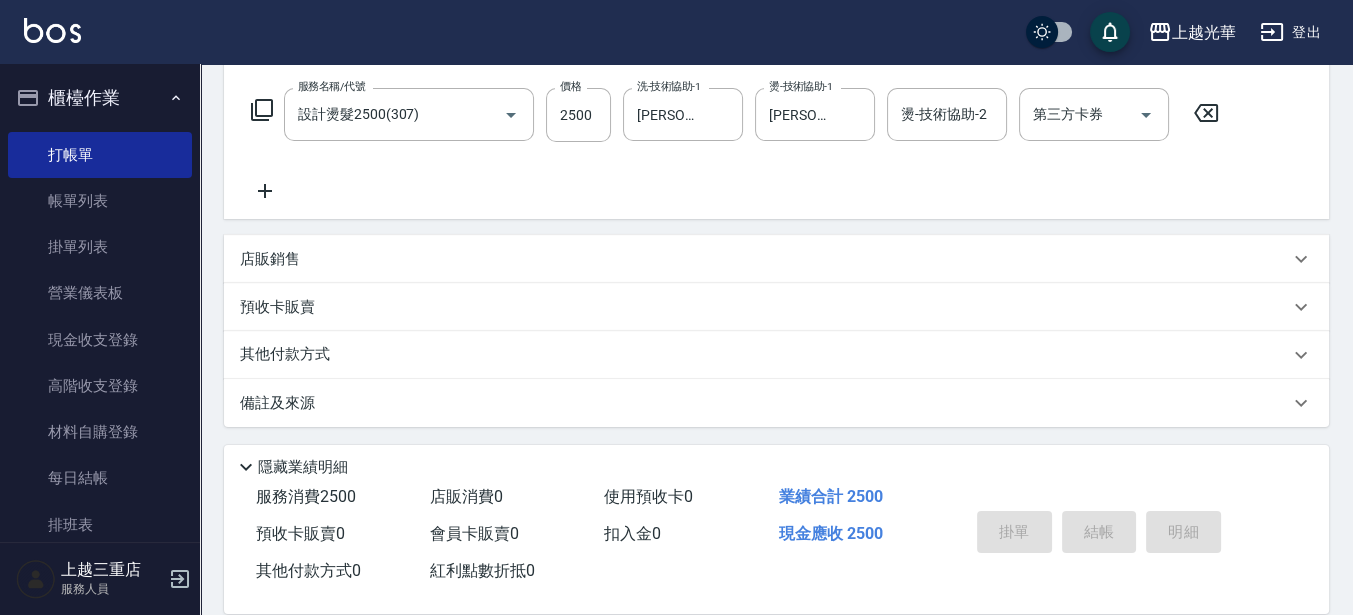 type on "[DATE] 13:20" 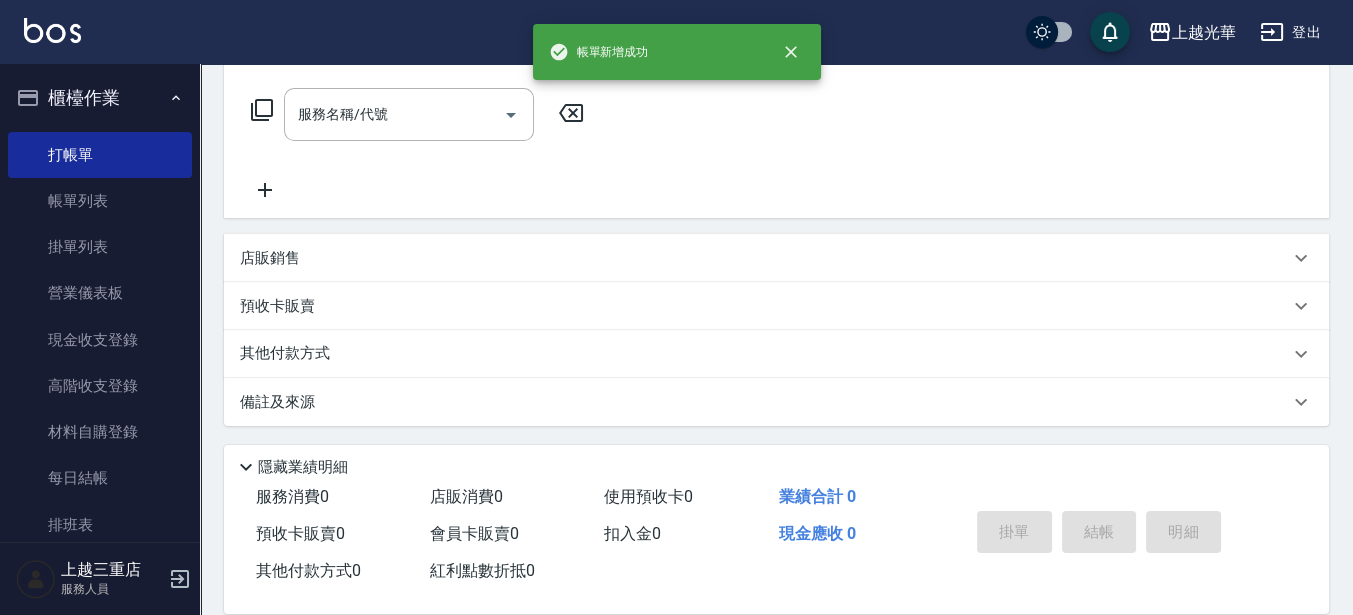 scroll, scrollTop: 0, scrollLeft: 0, axis: both 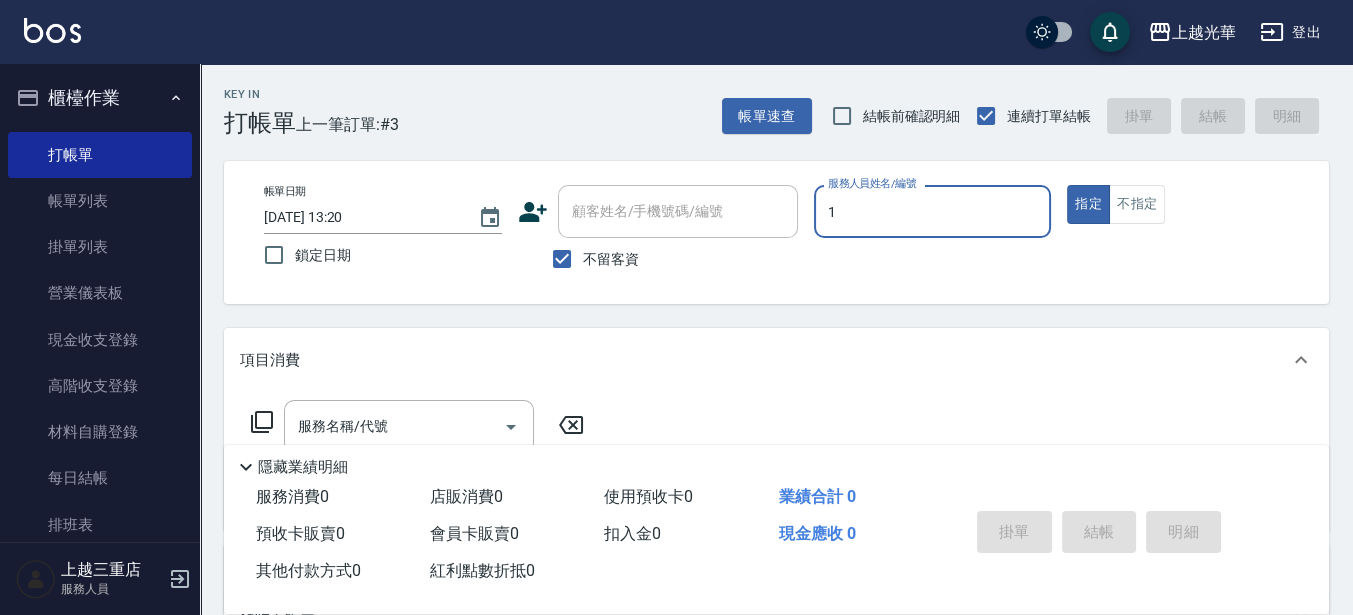type on "小[PERSON_NAME]-1" 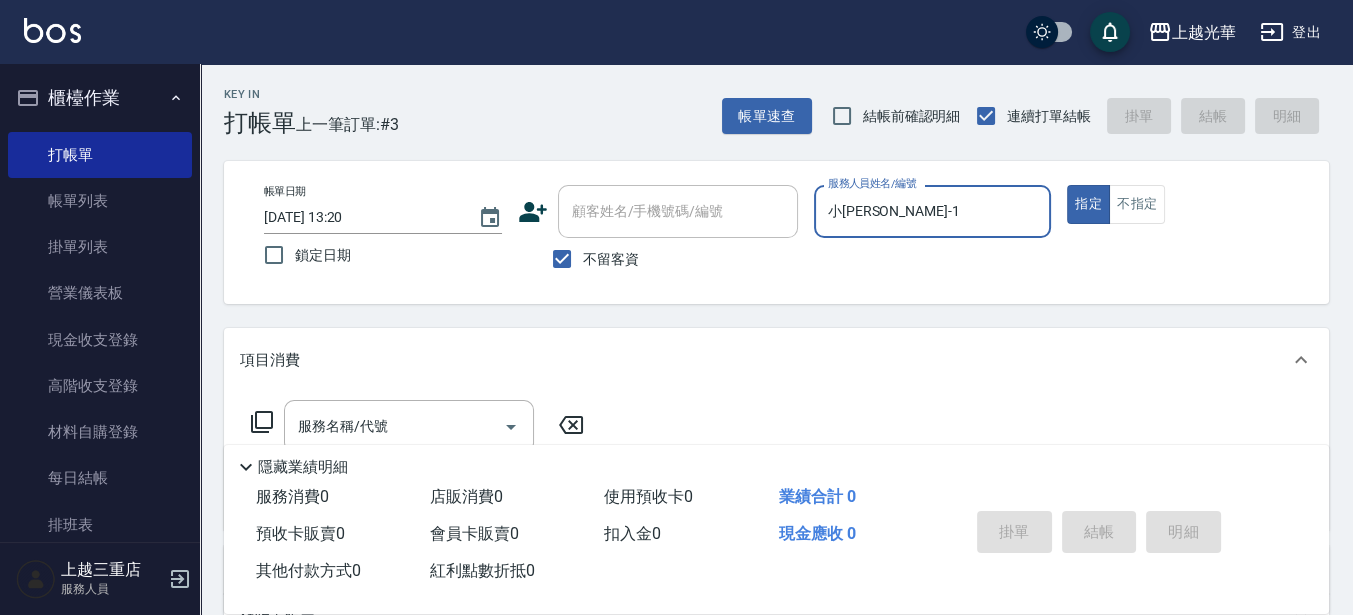 type on "true" 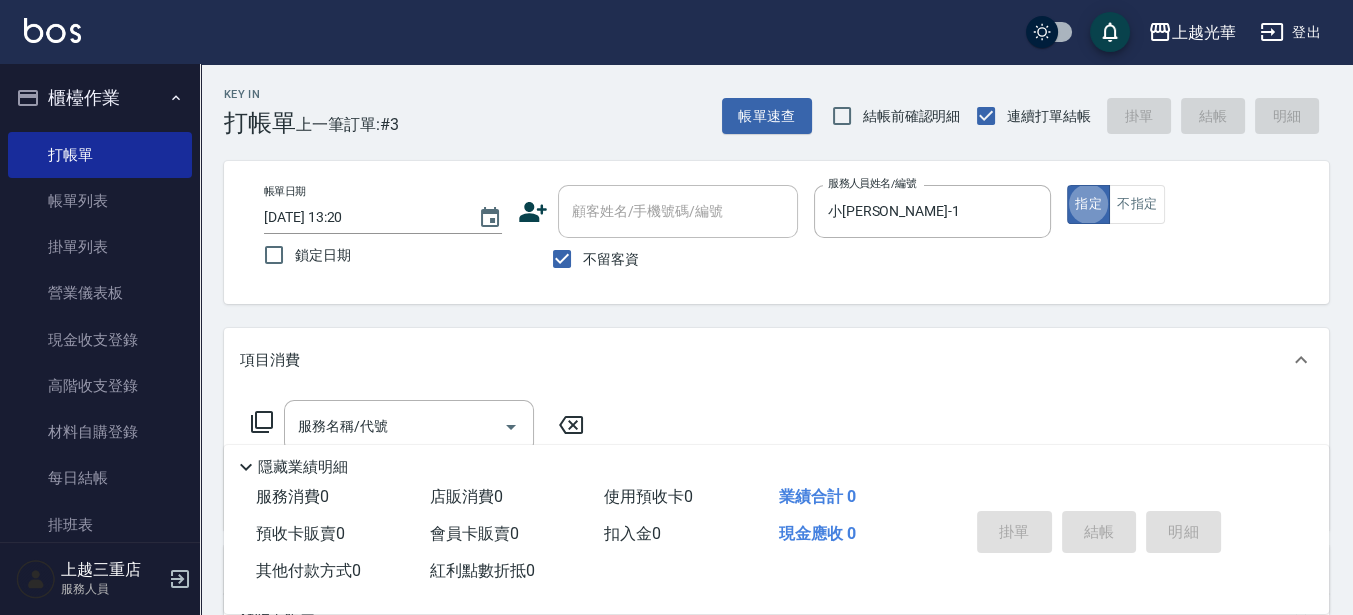drag, startPoint x: 374, startPoint y: 413, endPoint x: 788, endPoint y: 417, distance: 414.01932 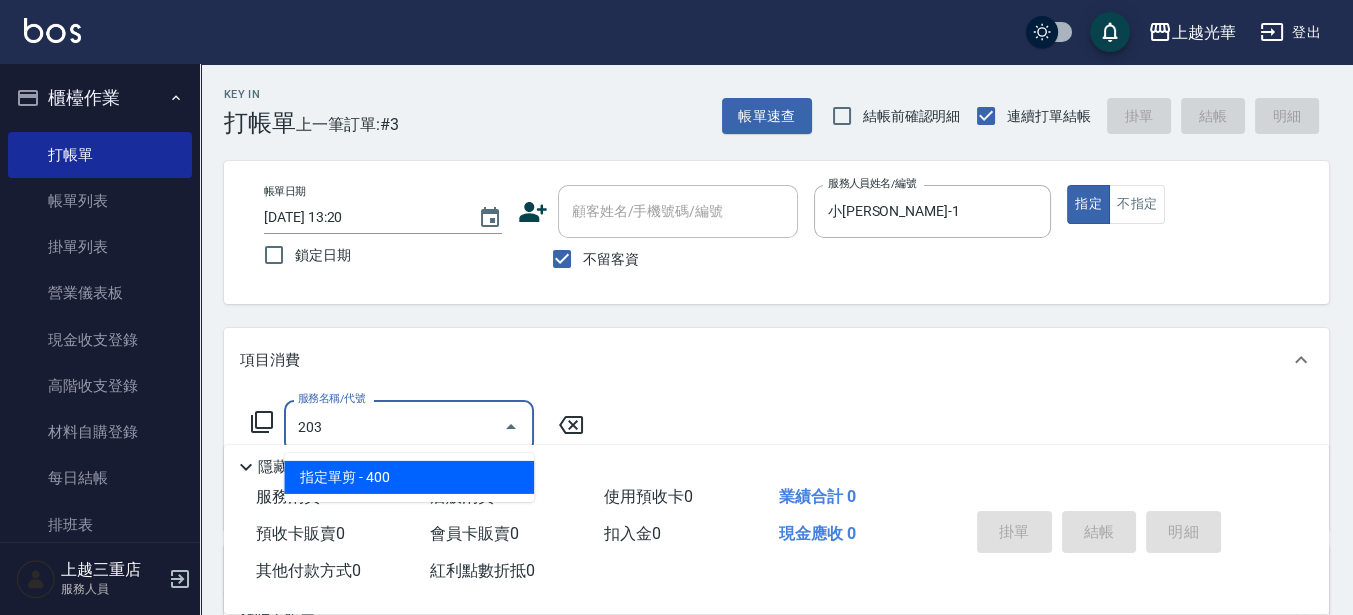 type on "指定單剪(203)" 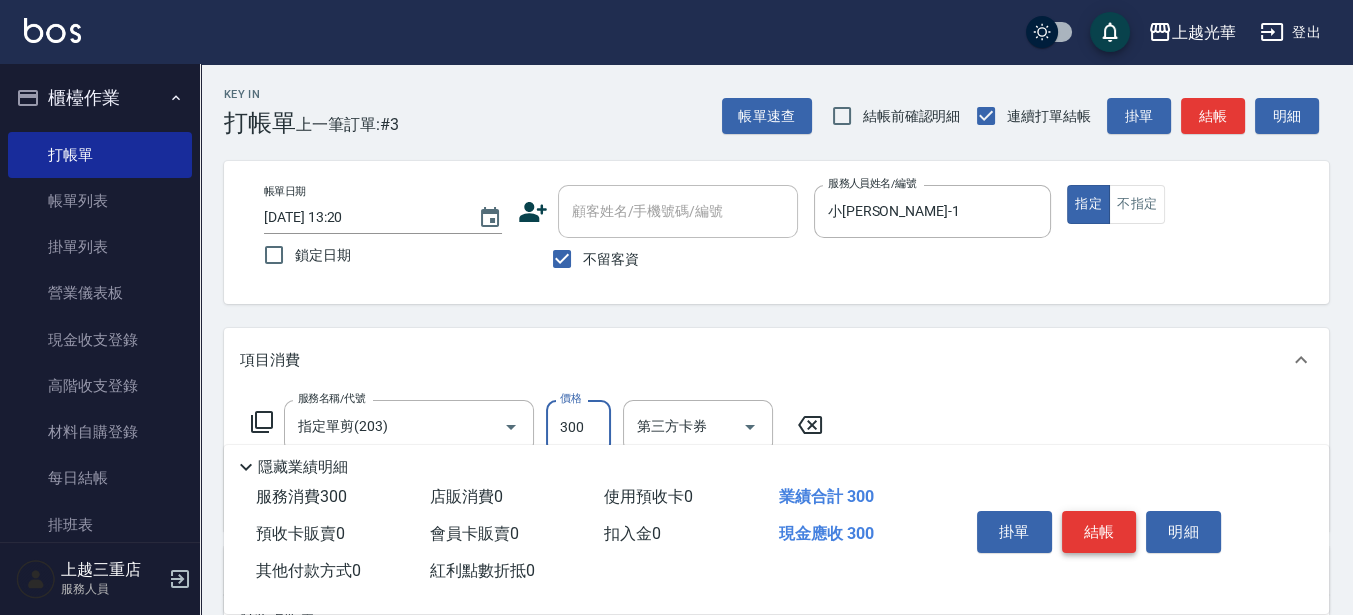 type on "300" 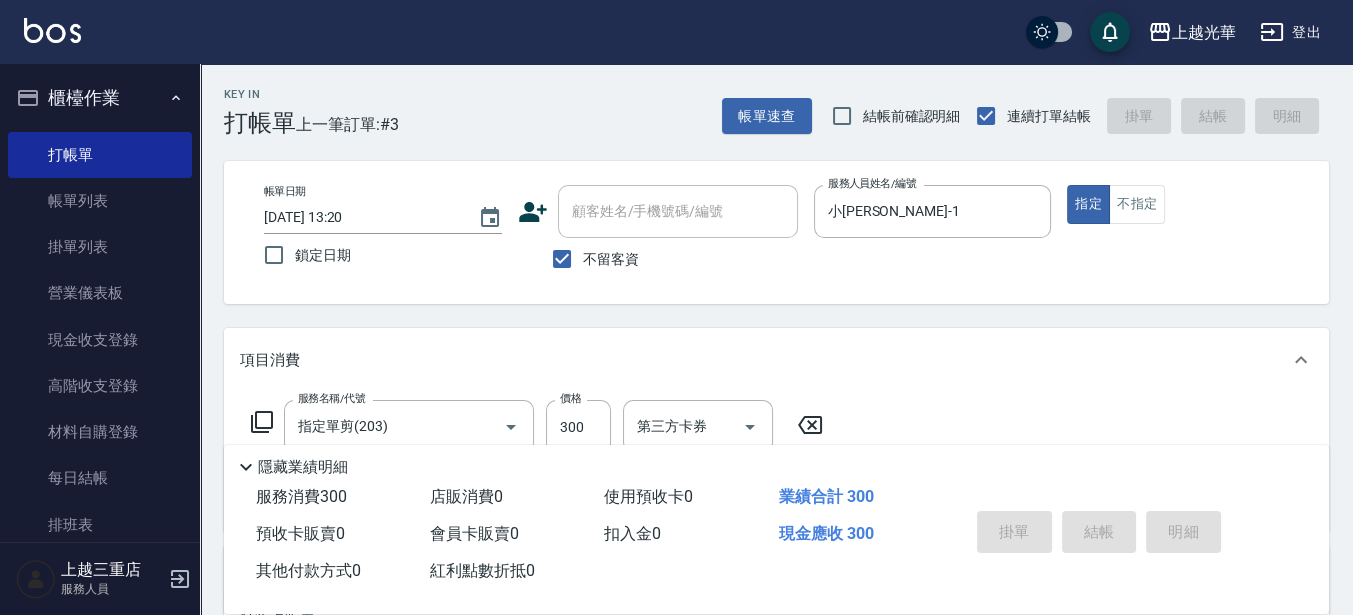 type on "[DATE] 13:36" 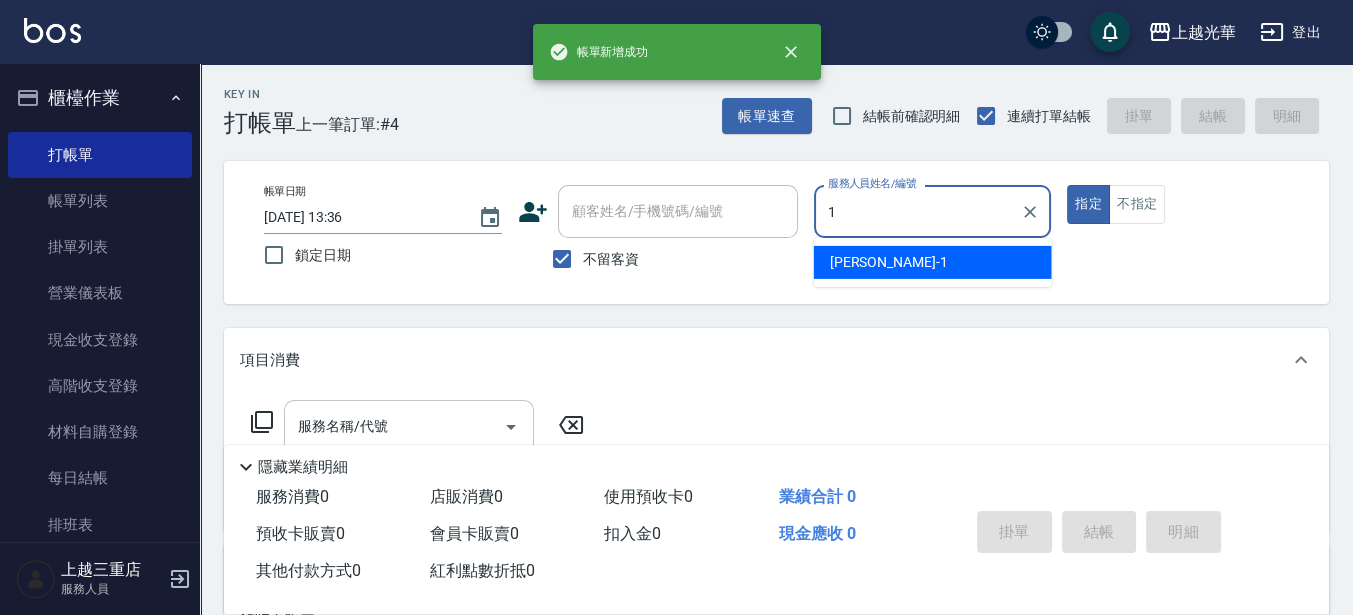 type on "小[PERSON_NAME]-1" 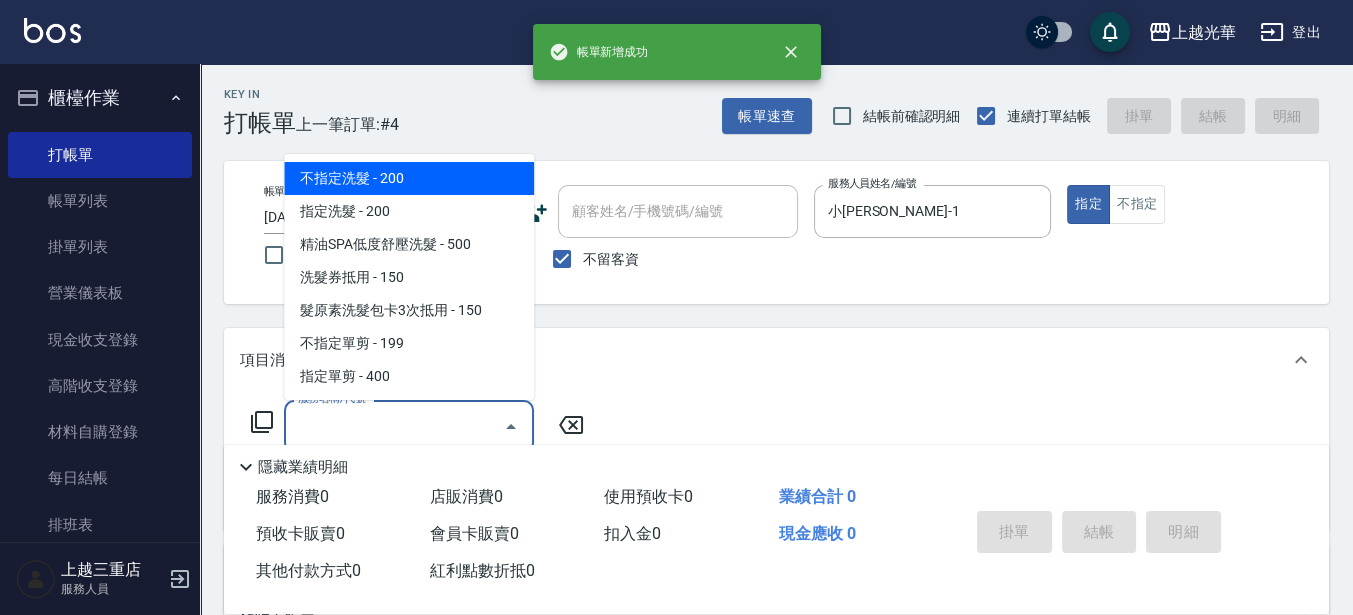 click on "服務名稱/代號" at bounding box center (394, 426) 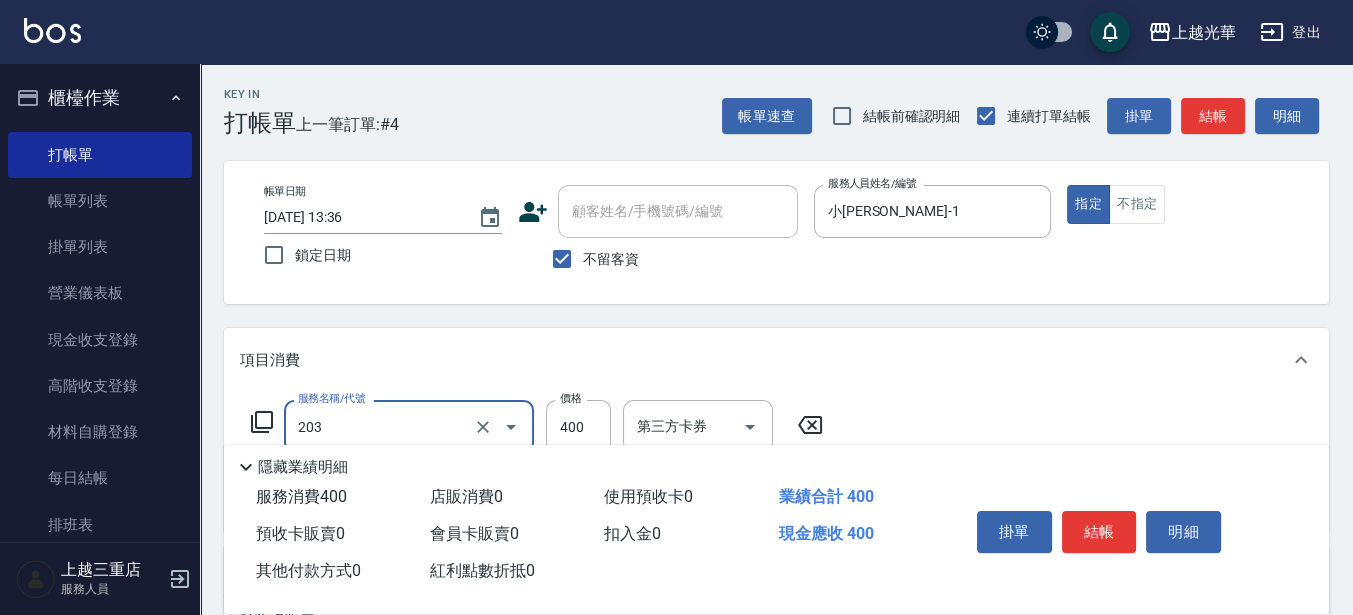 type on "指定單剪(203)" 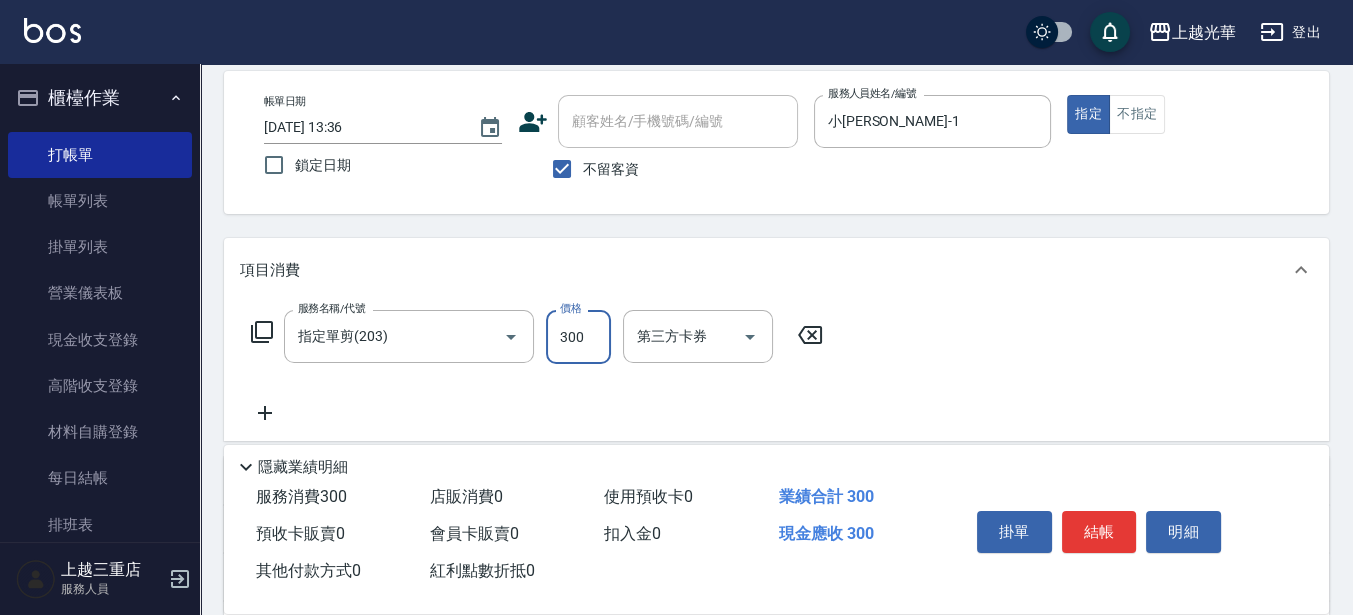scroll, scrollTop: 125, scrollLeft: 0, axis: vertical 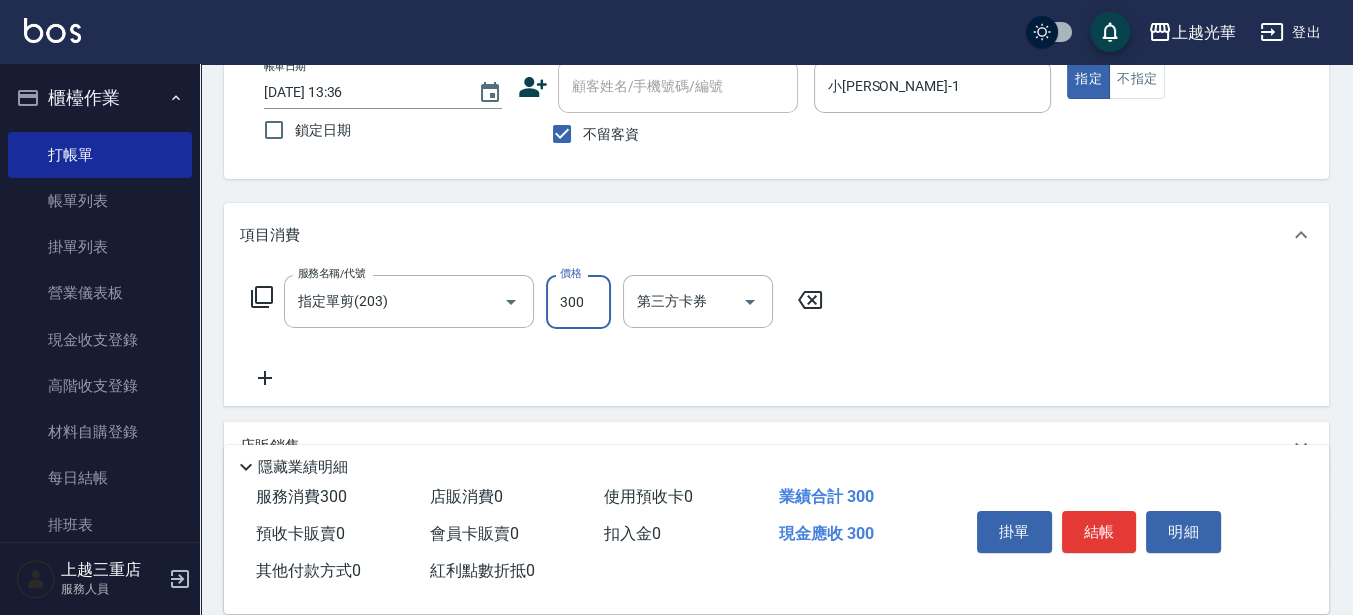 type on "300" 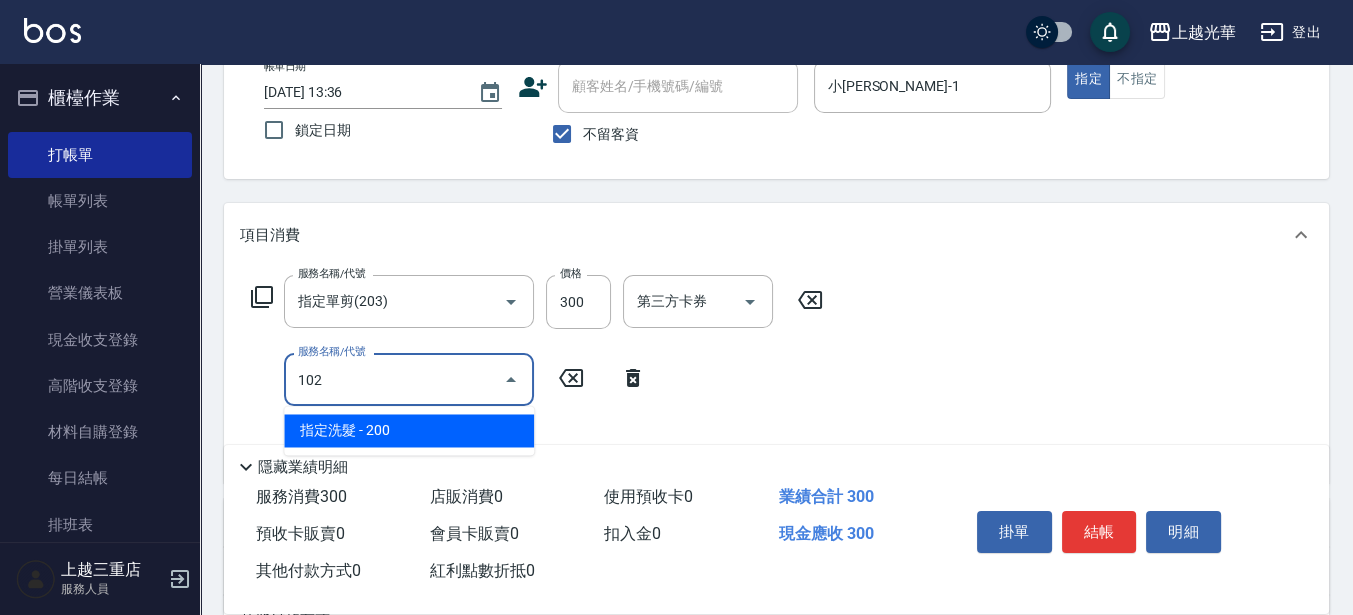 type on "指定洗髮(102)" 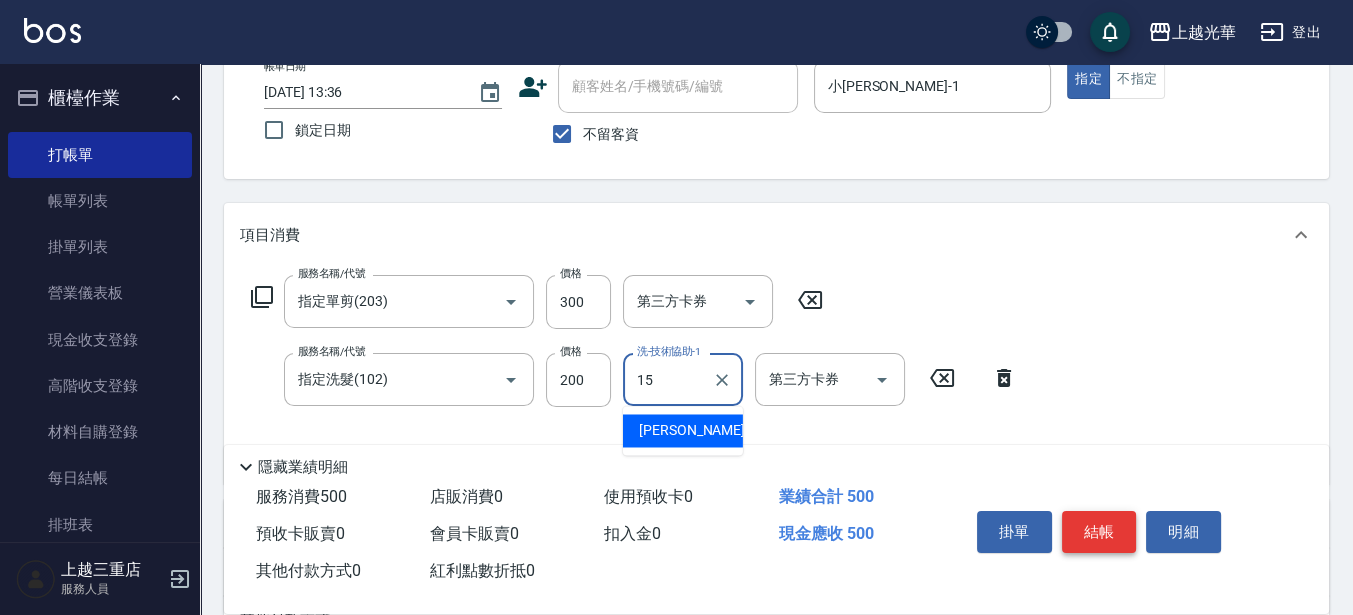 type on "[PERSON_NAME]-15" 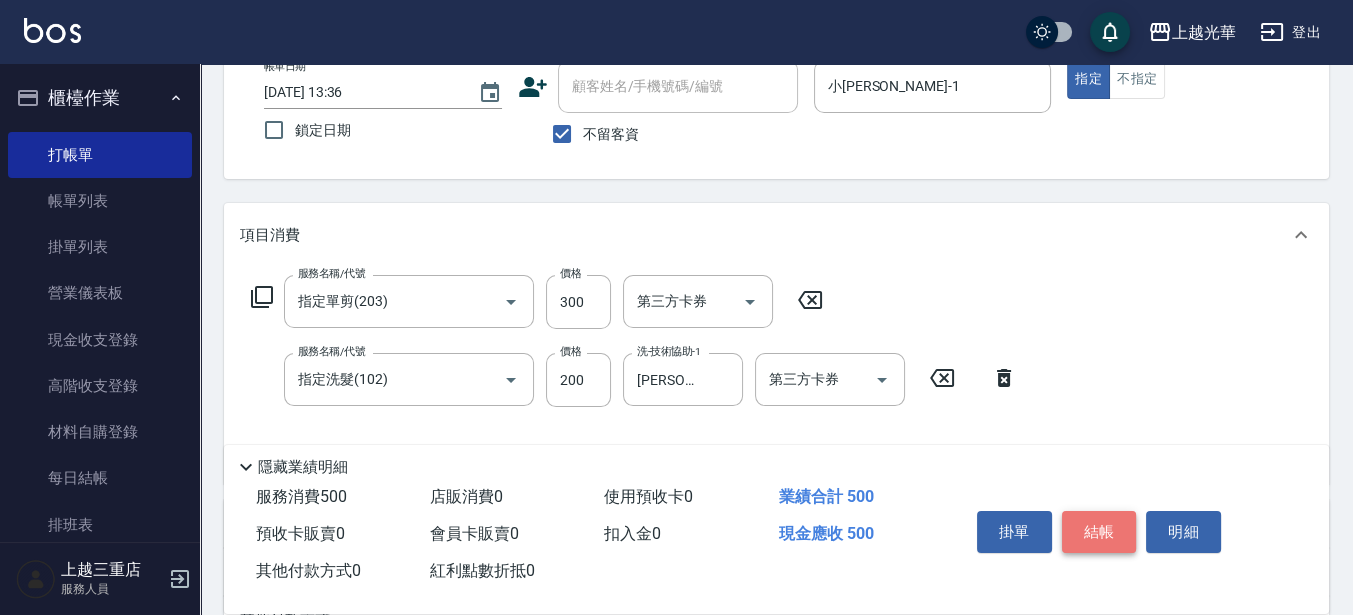 click on "結帳" at bounding box center (1099, 532) 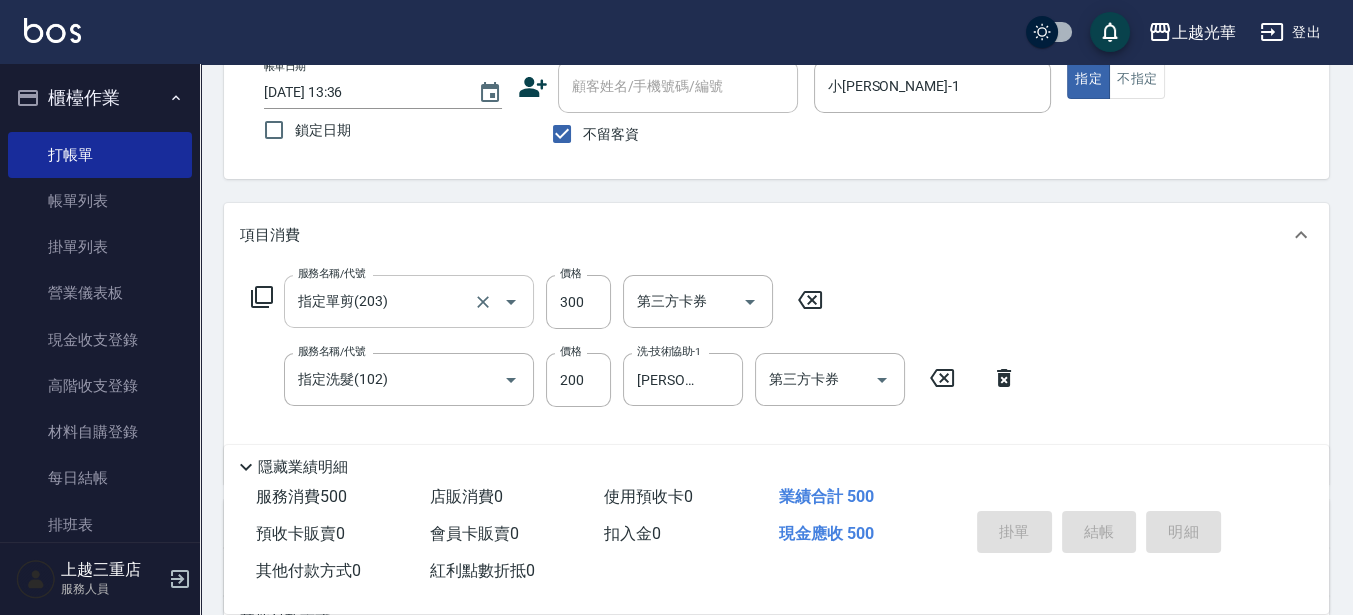 type 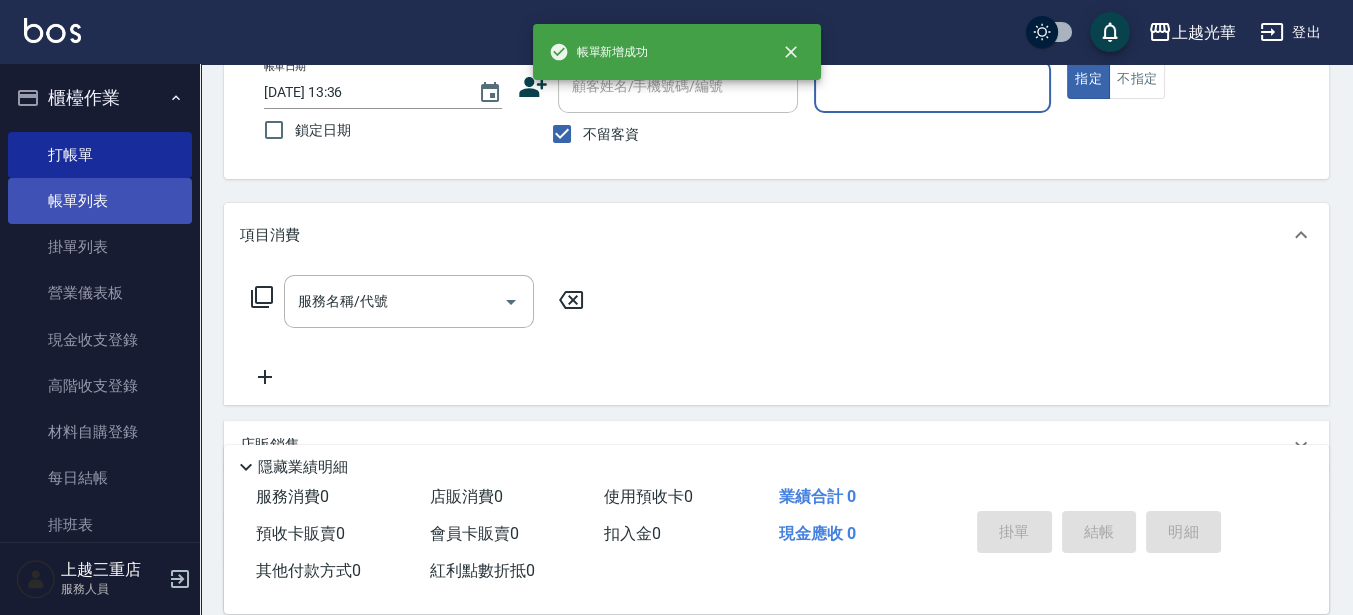 click on "帳單列表" at bounding box center (100, 201) 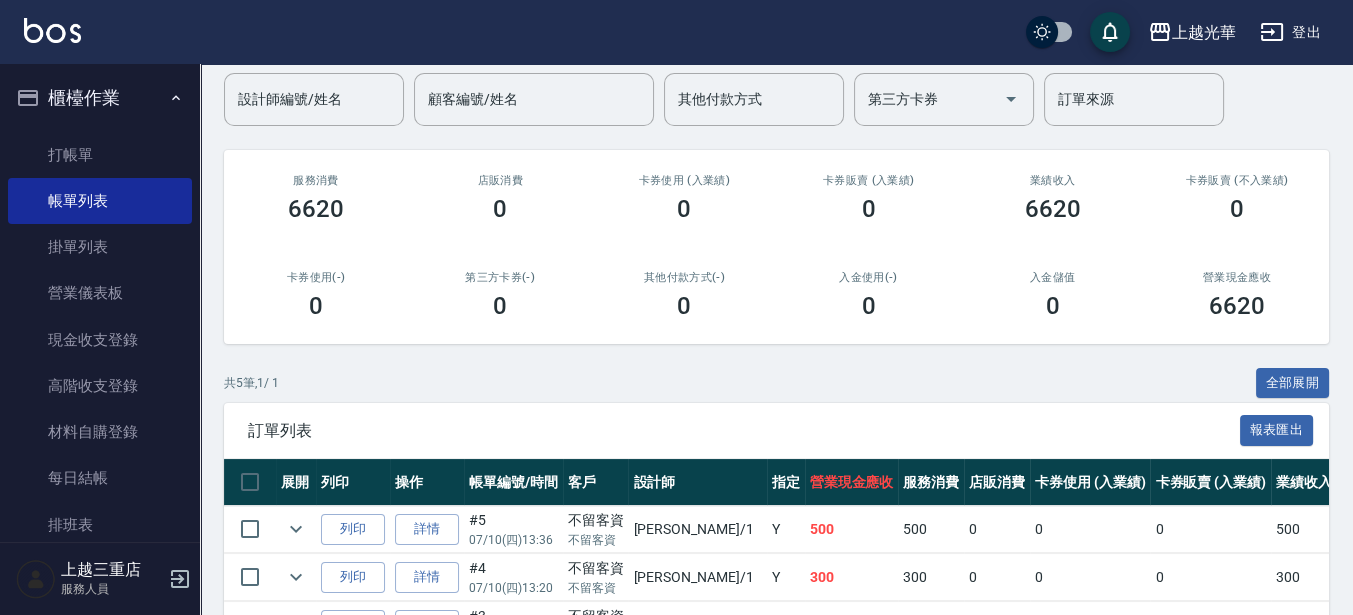 scroll, scrollTop: 125, scrollLeft: 0, axis: vertical 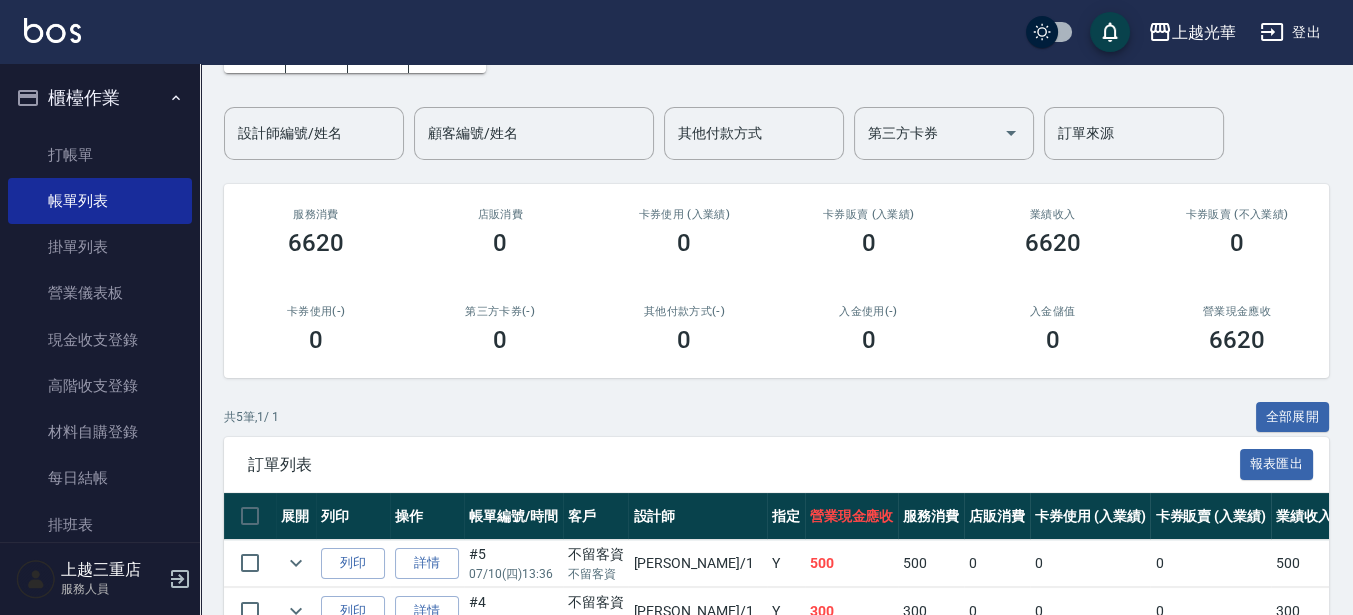 click on "設計師編號/姓名" at bounding box center (314, 133) 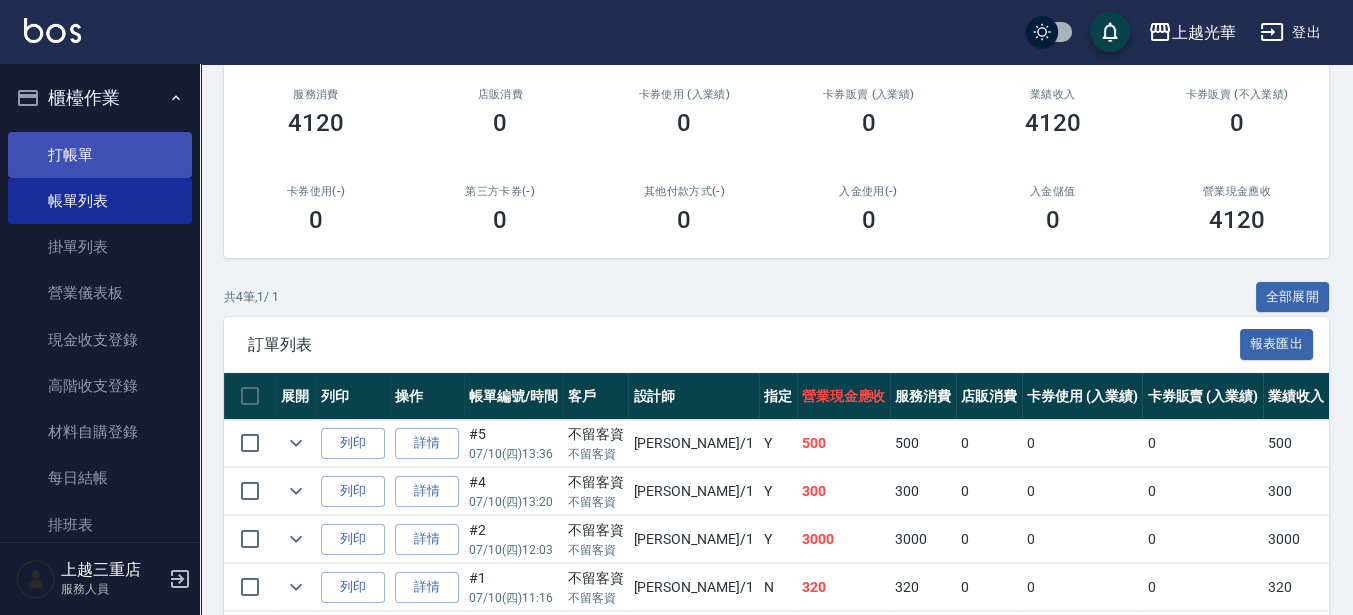 scroll, scrollTop: 250, scrollLeft: 0, axis: vertical 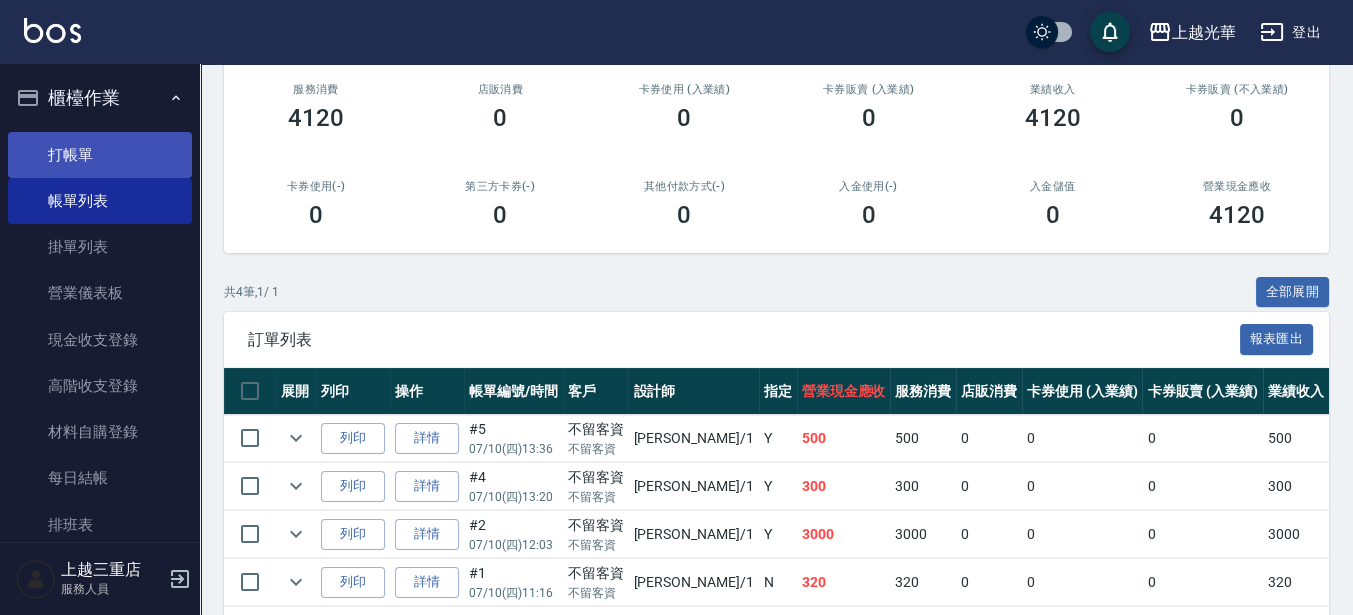 type on "小[PERSON_NAME]-1" 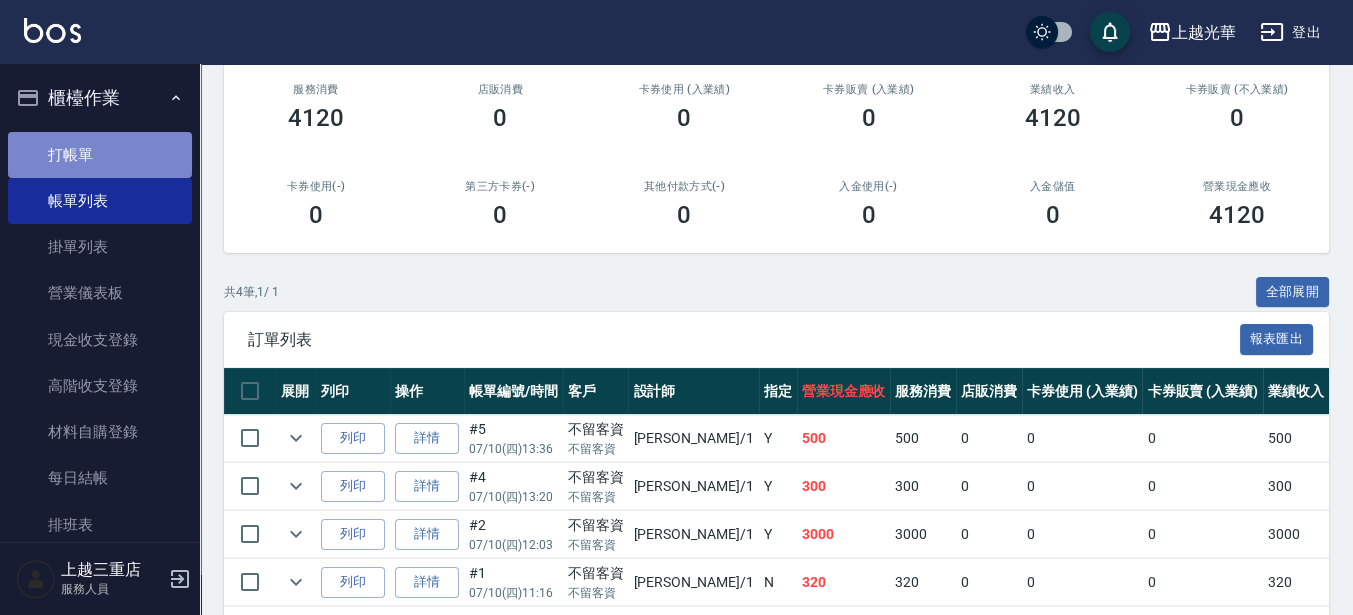 click on "打帳單" at bounding box center (100, 155) 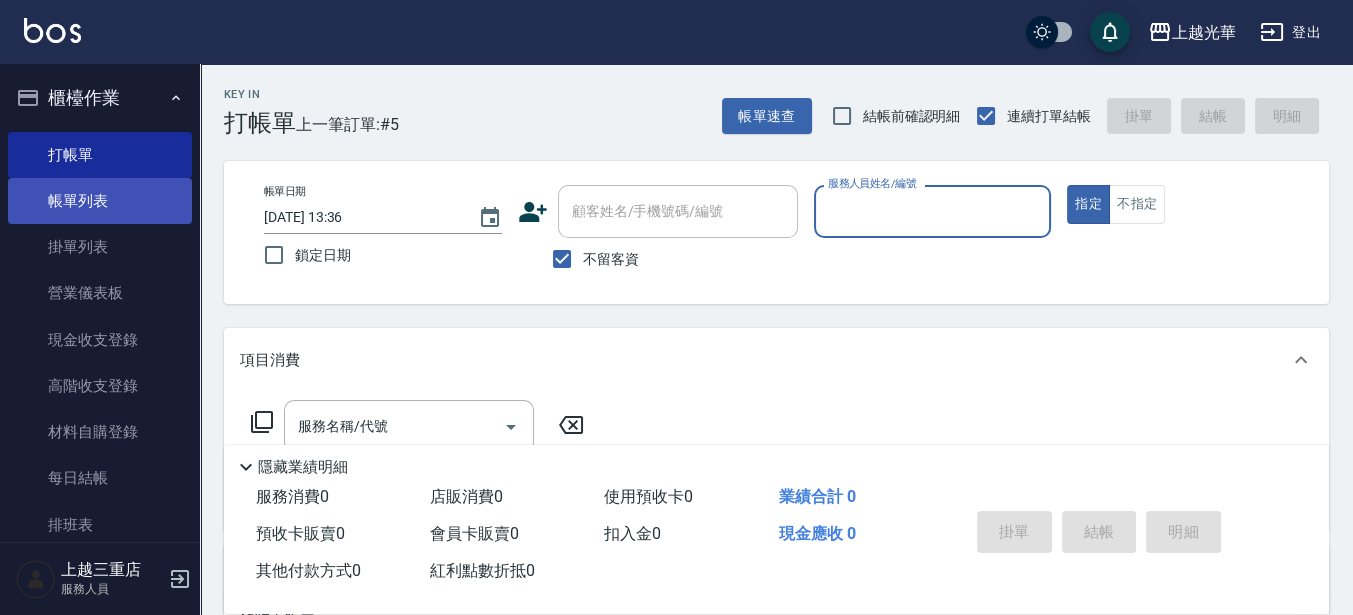 click on "帳單列表" at bounding box center [100, 201] 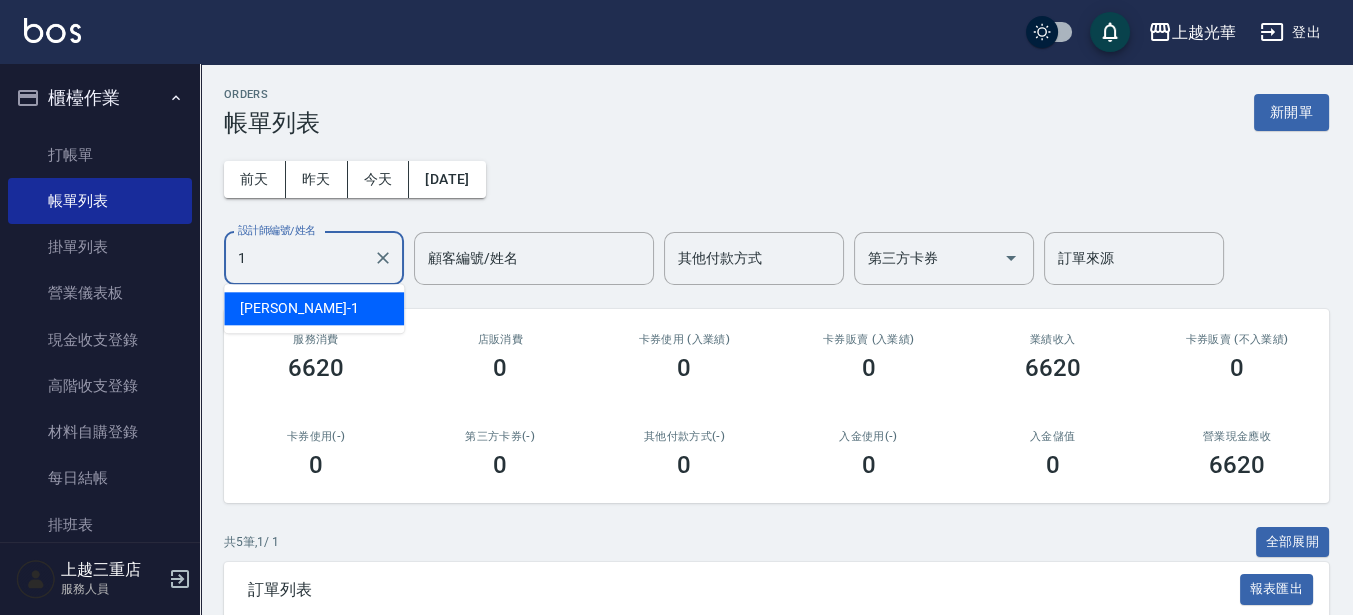 click on "1" at bounding box center [299, 258] 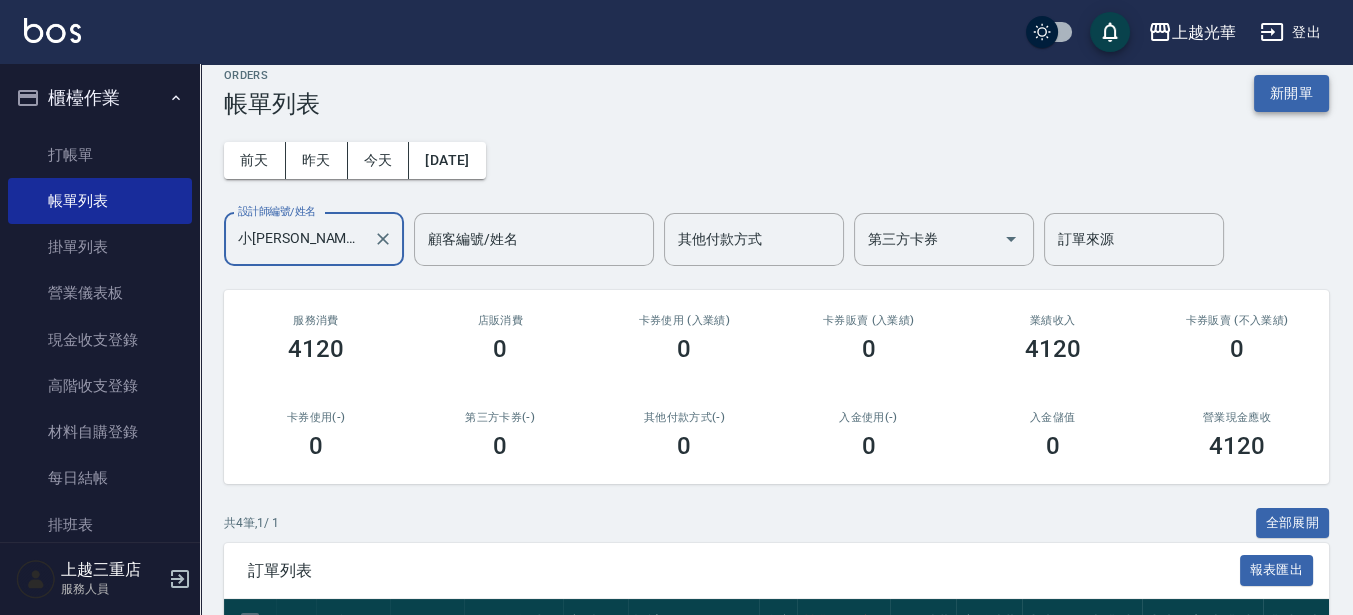 scroll, scrollTop: 0, scrollLeft: 0, axis: both 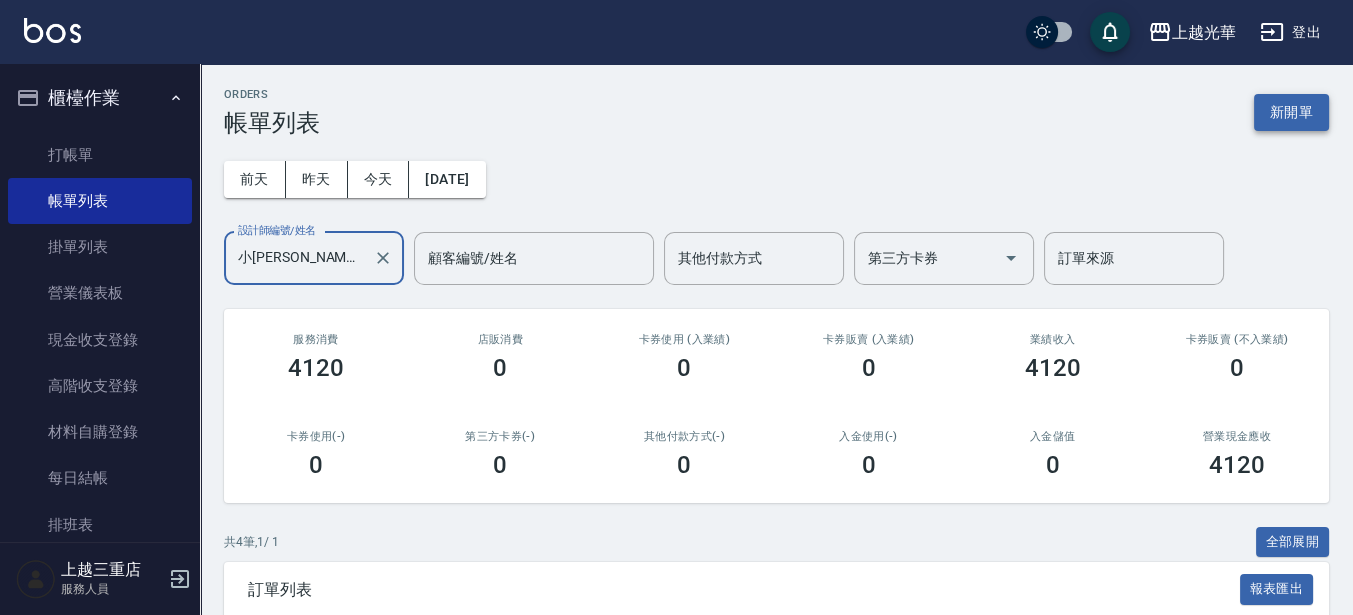 type on "小[PERSON_NAME]-1" 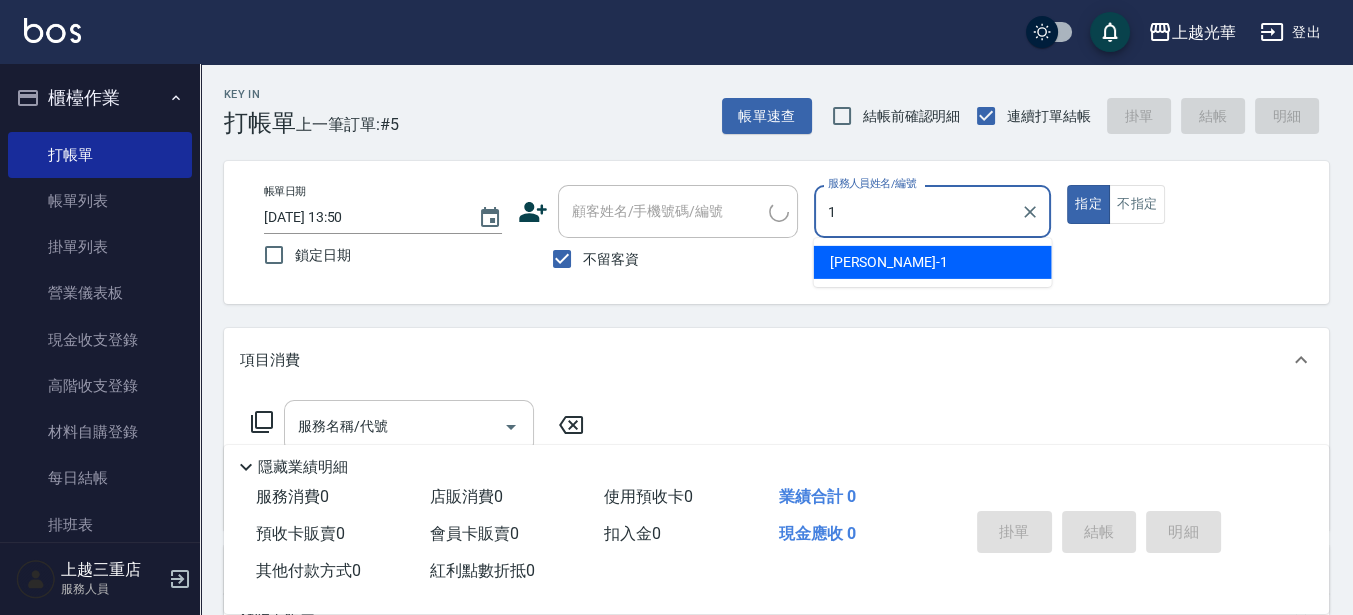 type on "1" 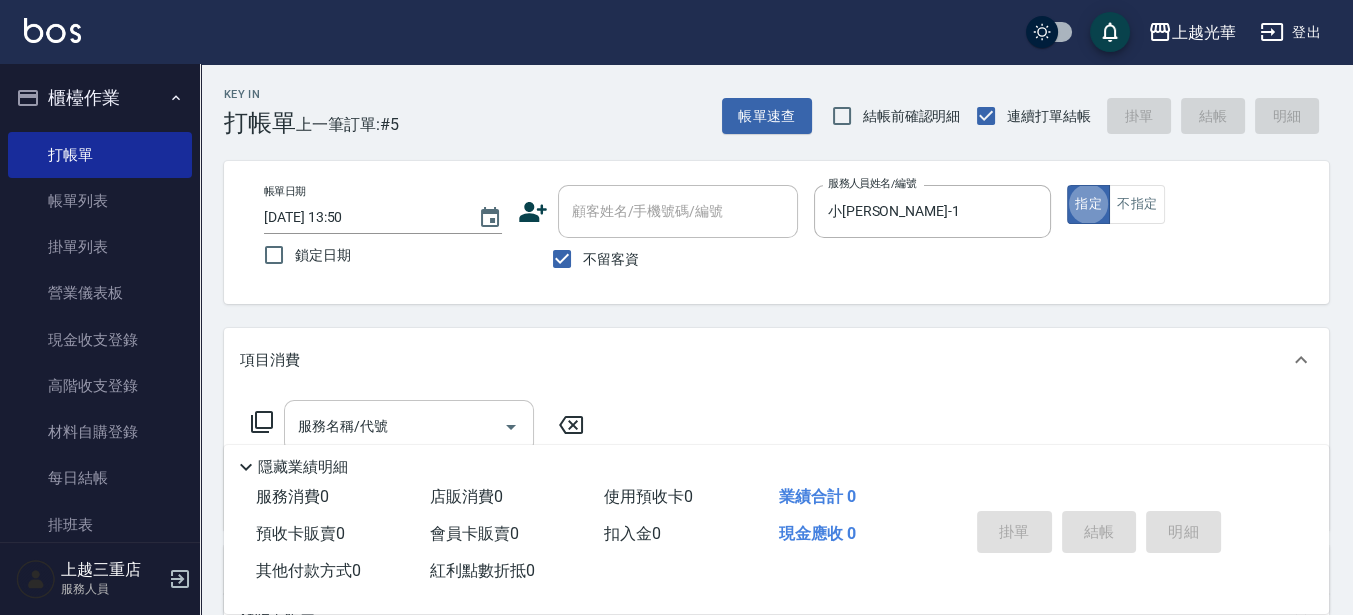 click on "服務名稱/代號" at bounding box center (394, 426) 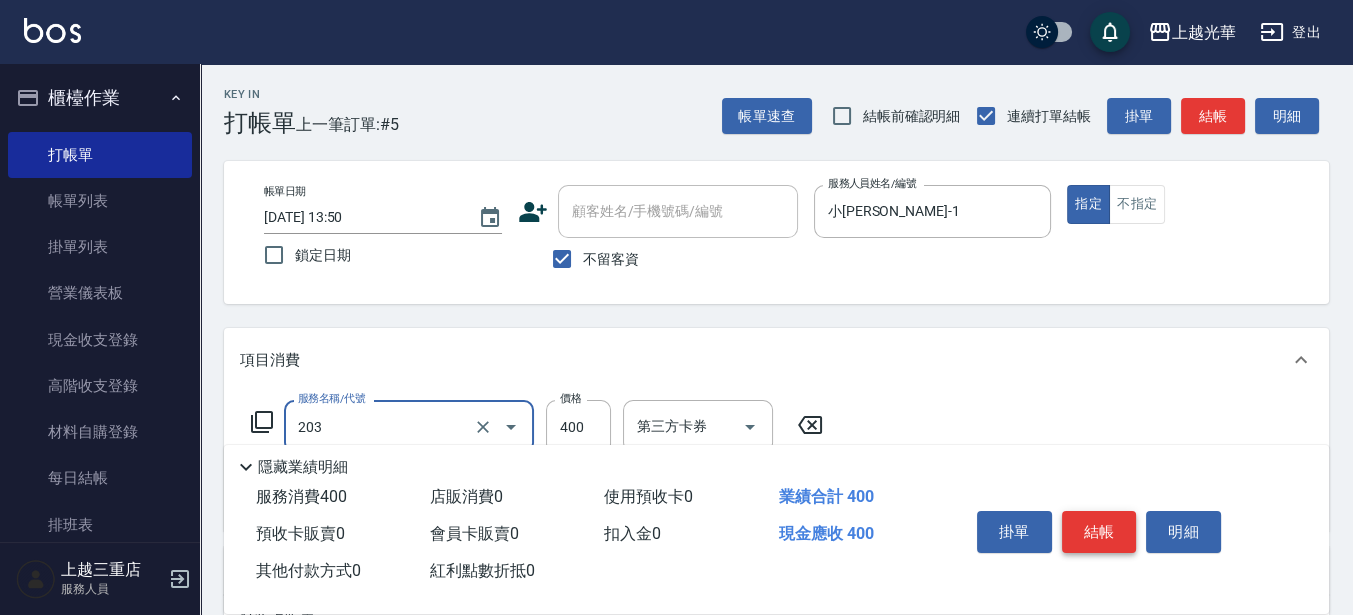 type on "指定單剪(203)" 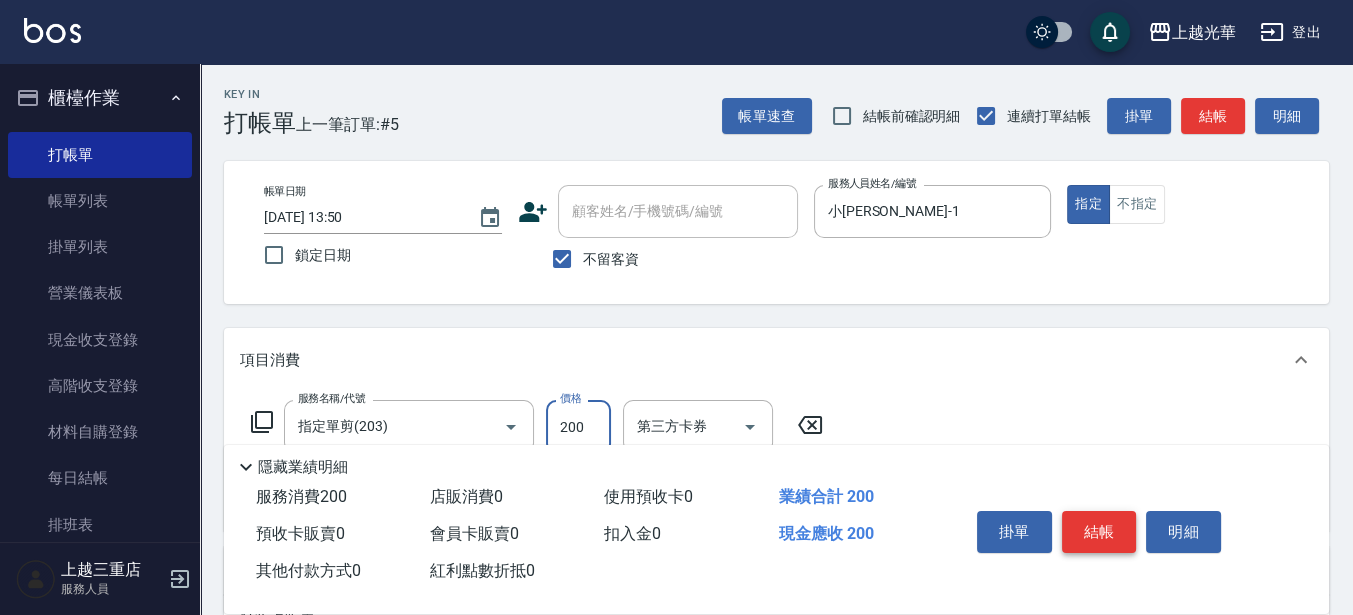type on "200" 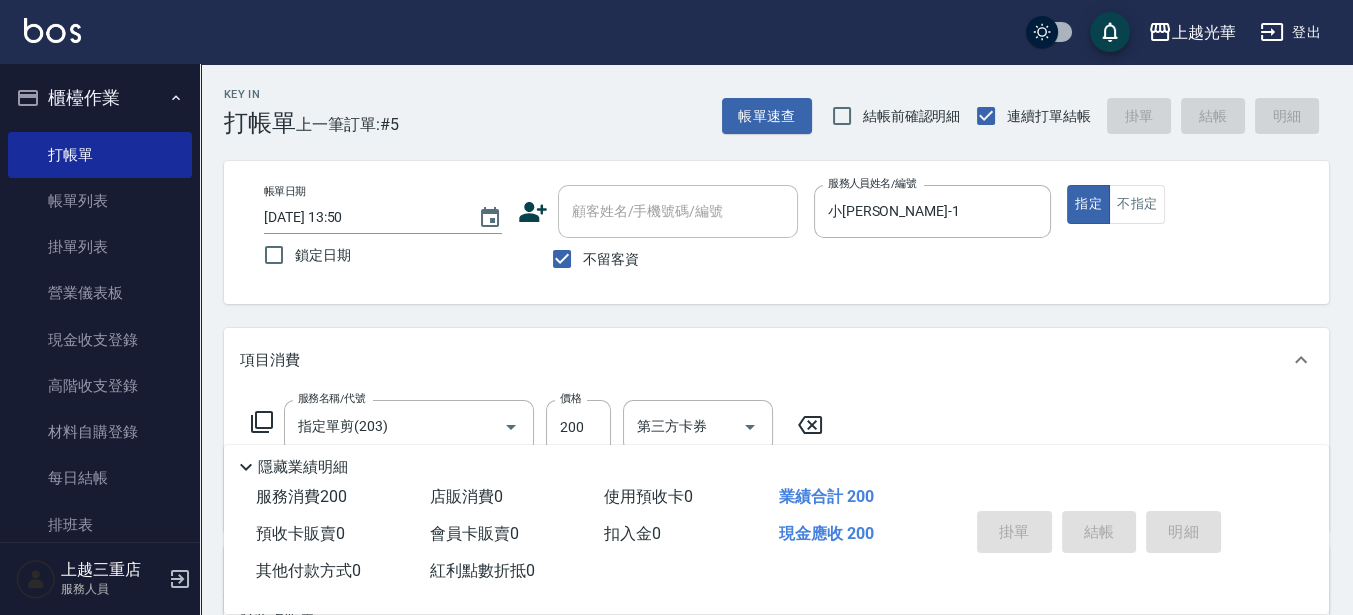 type 